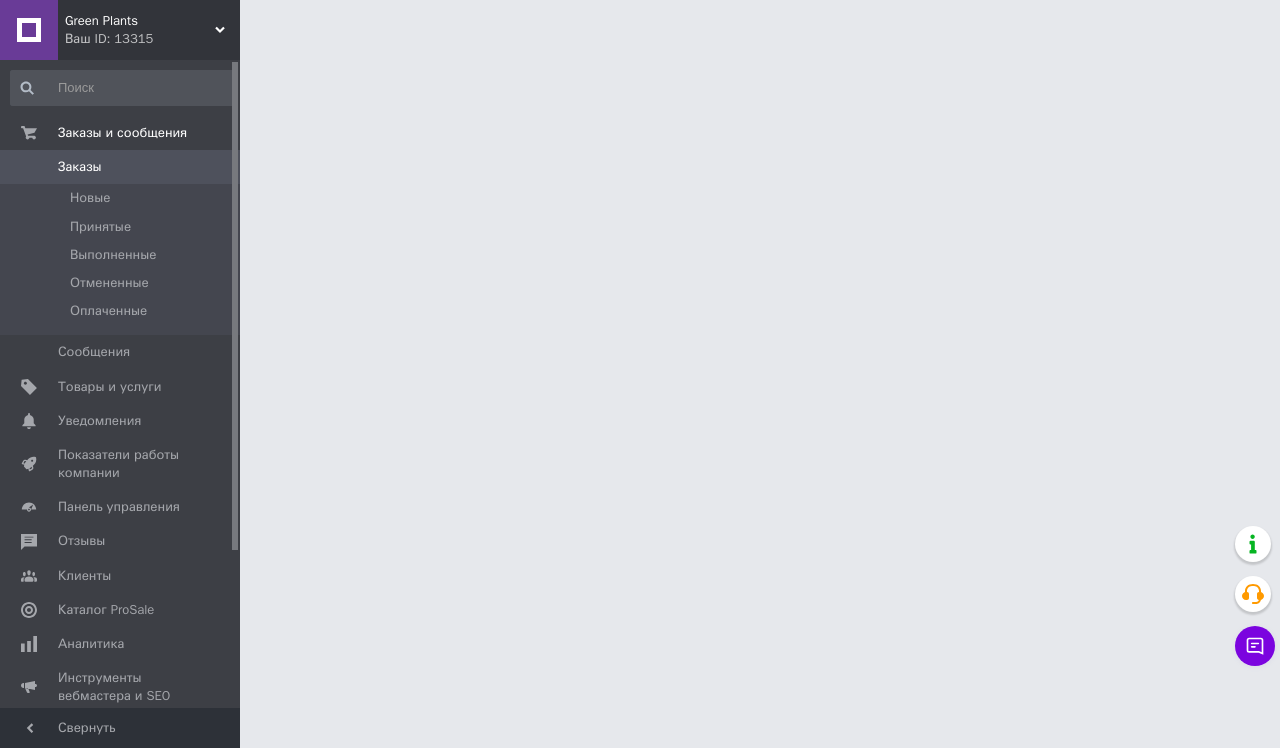 scroll, scrollTop: 0, scrollLeft: 0, axis: both 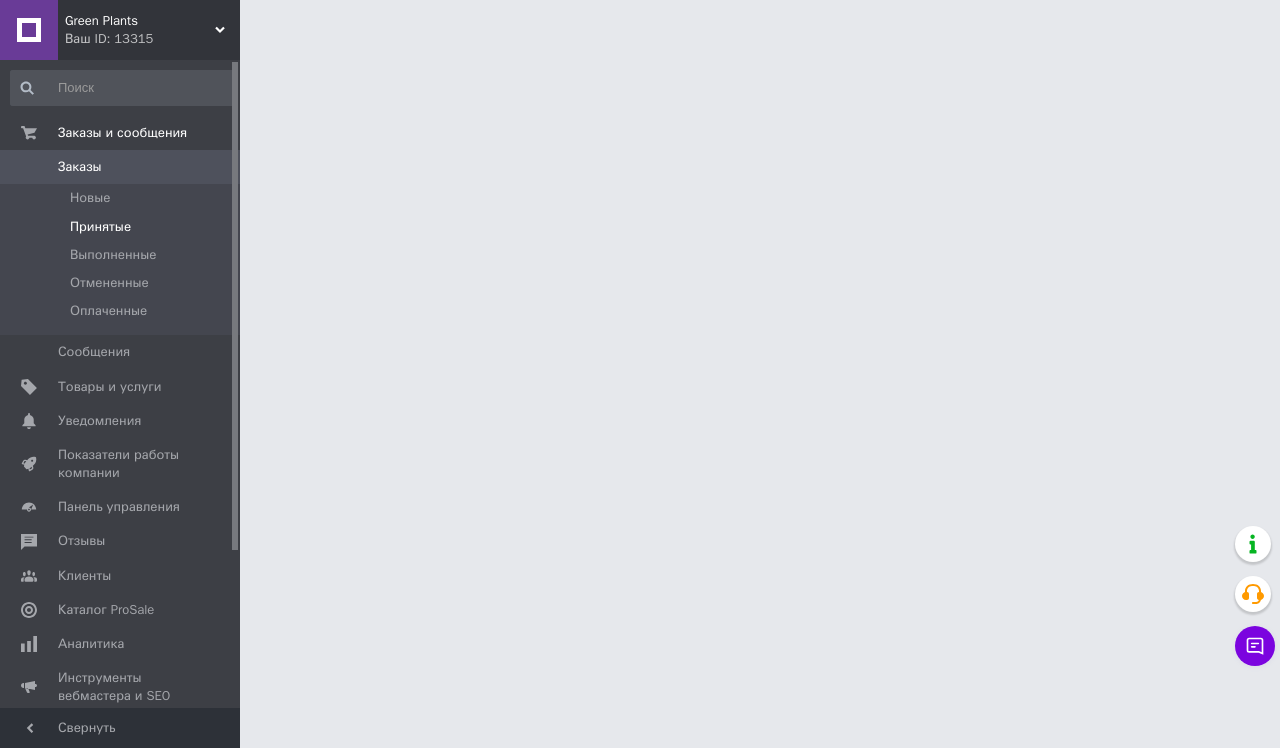 click on "Принятые" at bounding box center (100, 227) 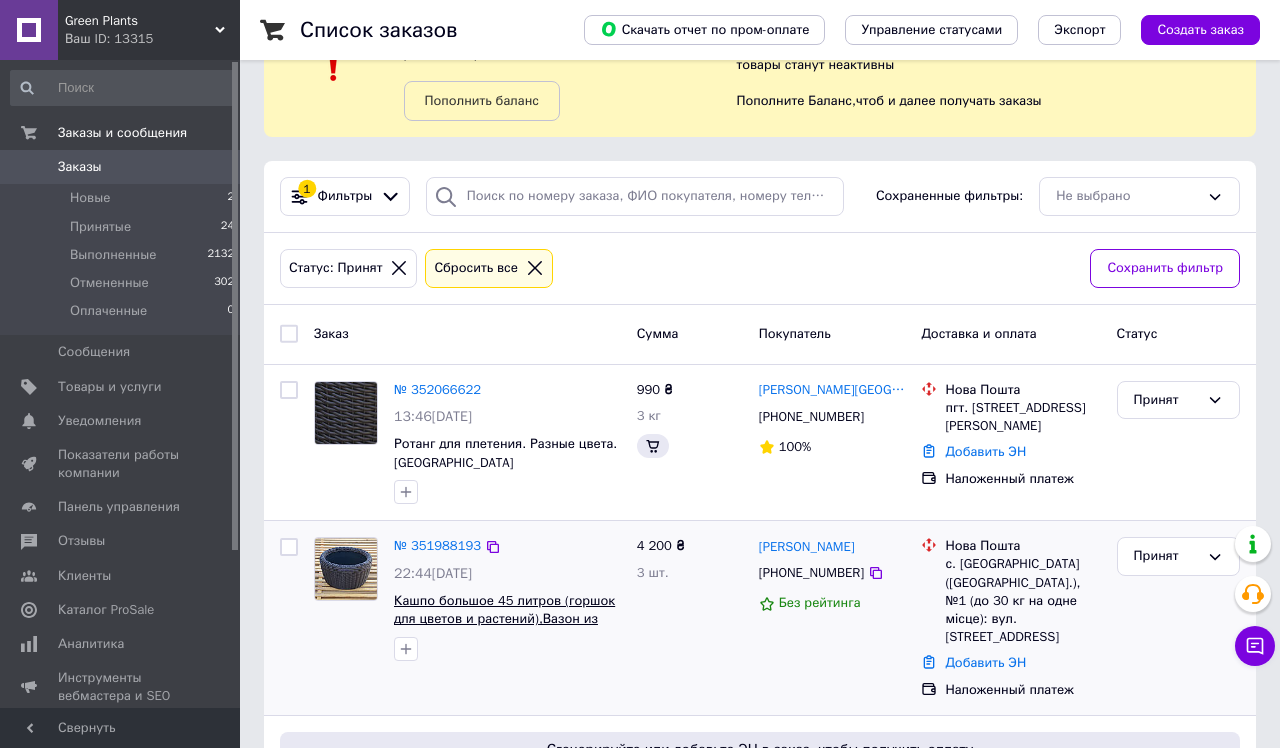 scroll, scrollTop: 40, scrollLeft: 0, axis: vertical 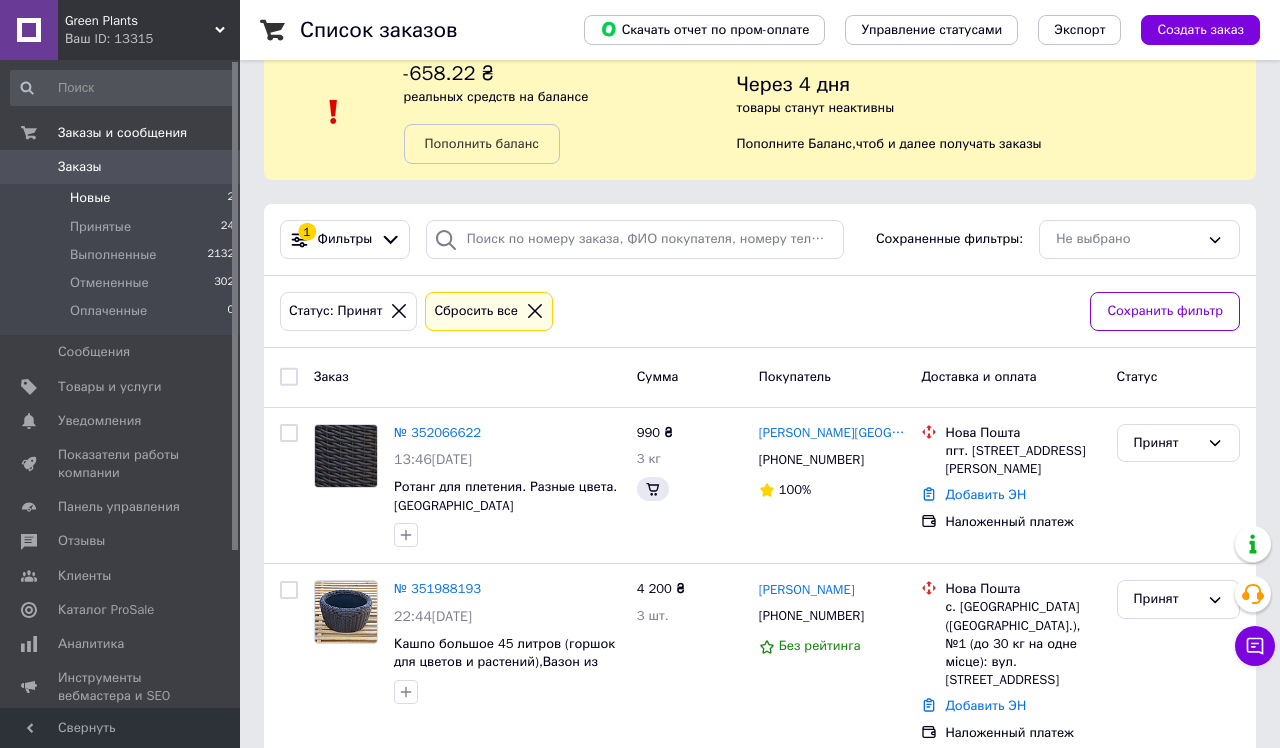 click on "Новые 2" at bounding box center [123, 198] 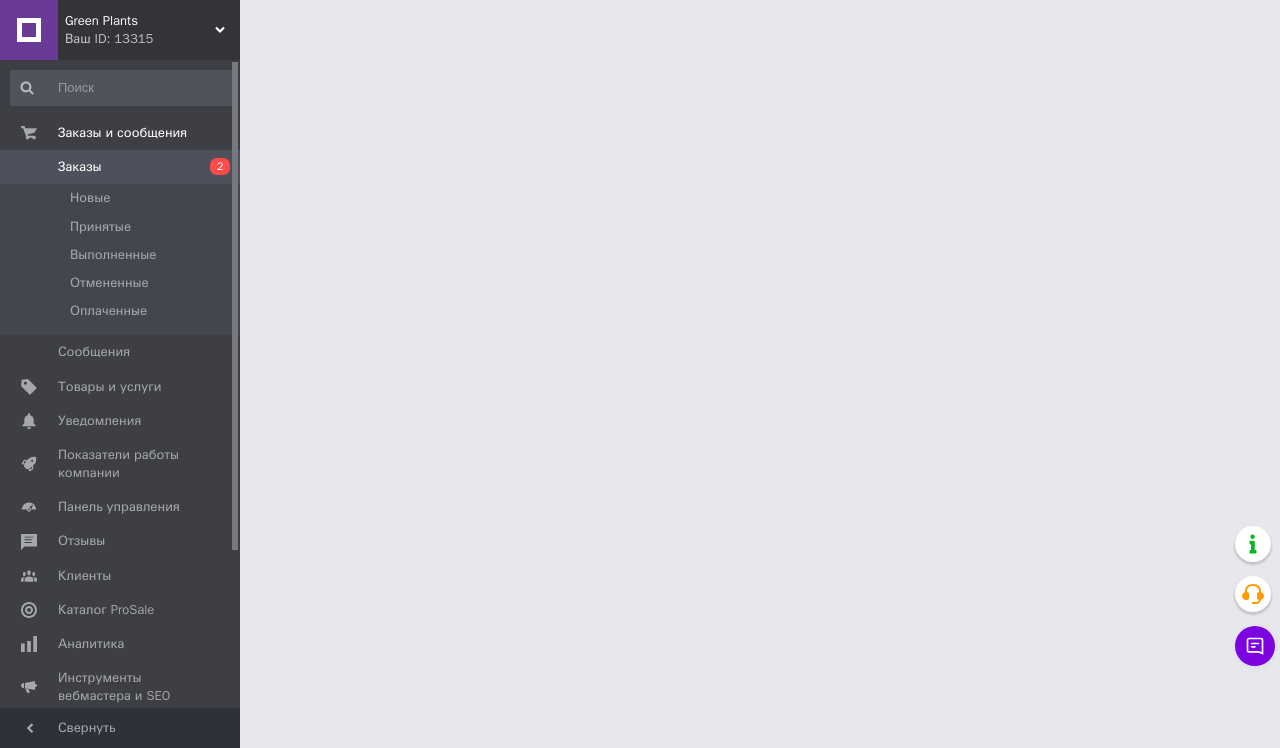 scroll, scrollTop: 0, scrollLeft: 0, axis: both 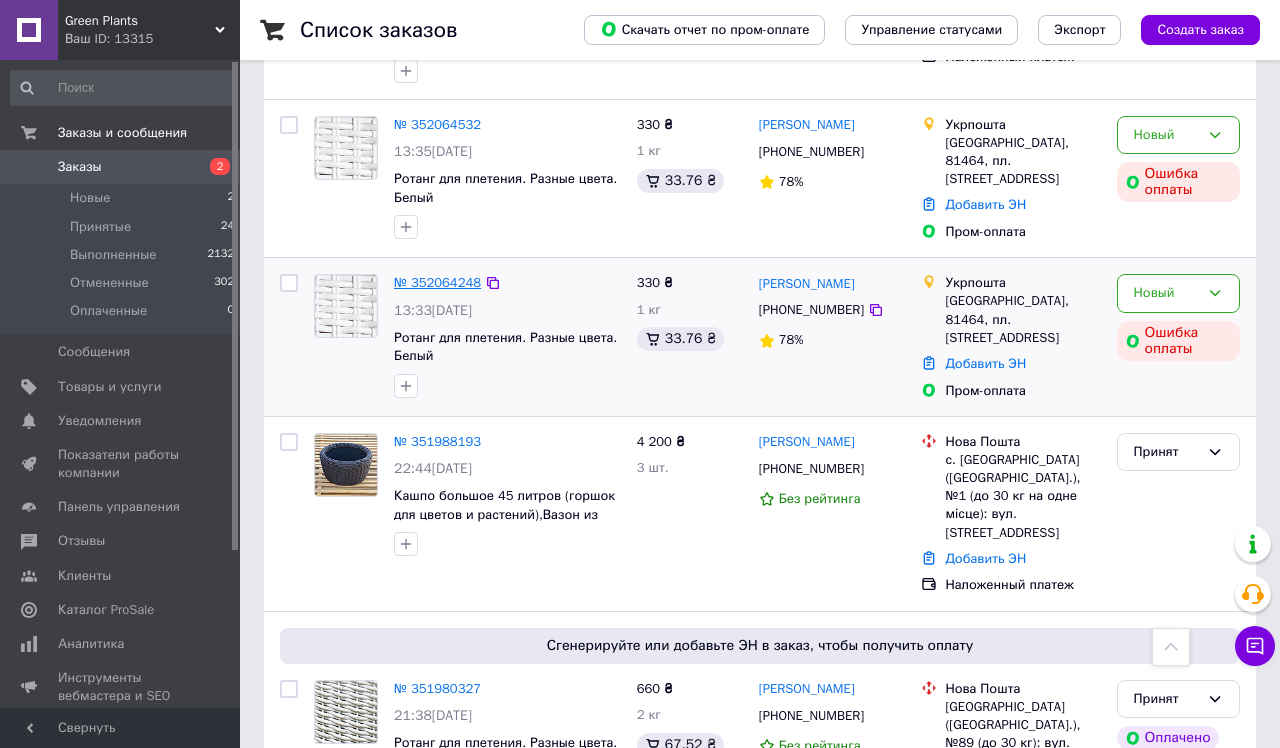 click on "№ 352064248" at bounding box center [437, 282] 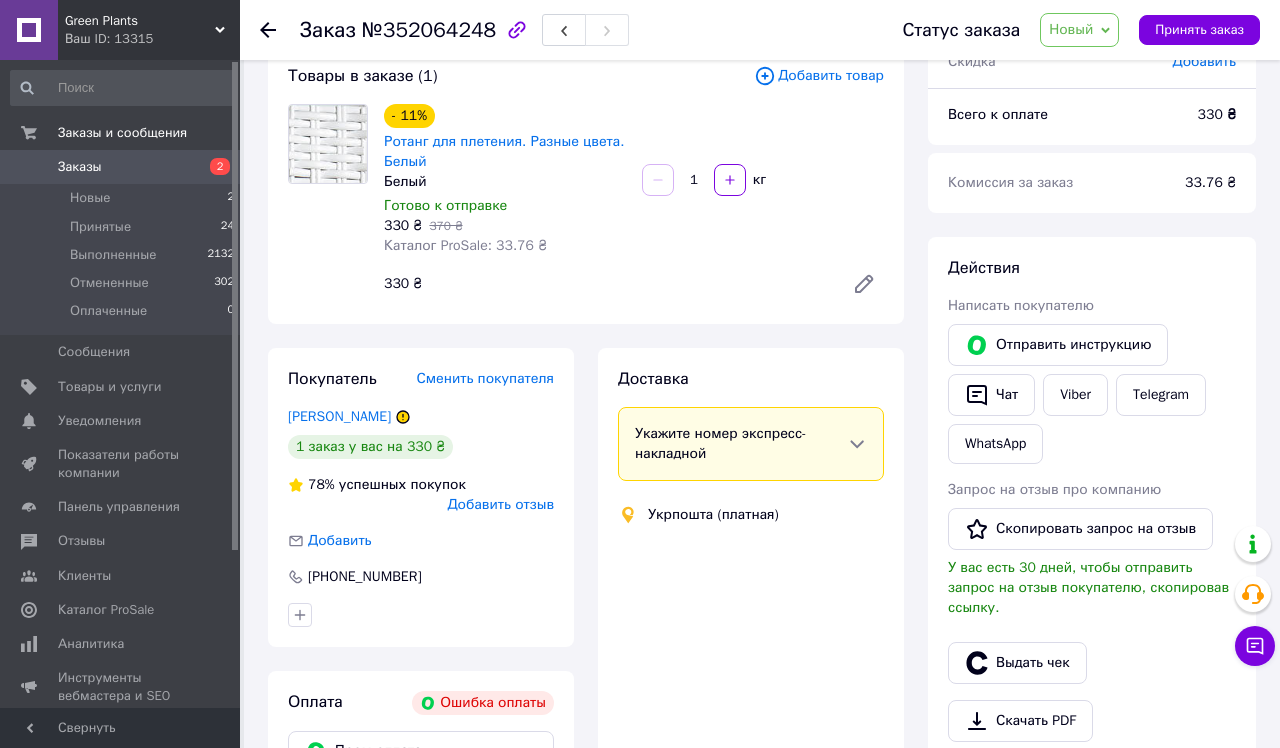 scroll, scrollTop: 129, scrollLeft: 0, axis: vertical 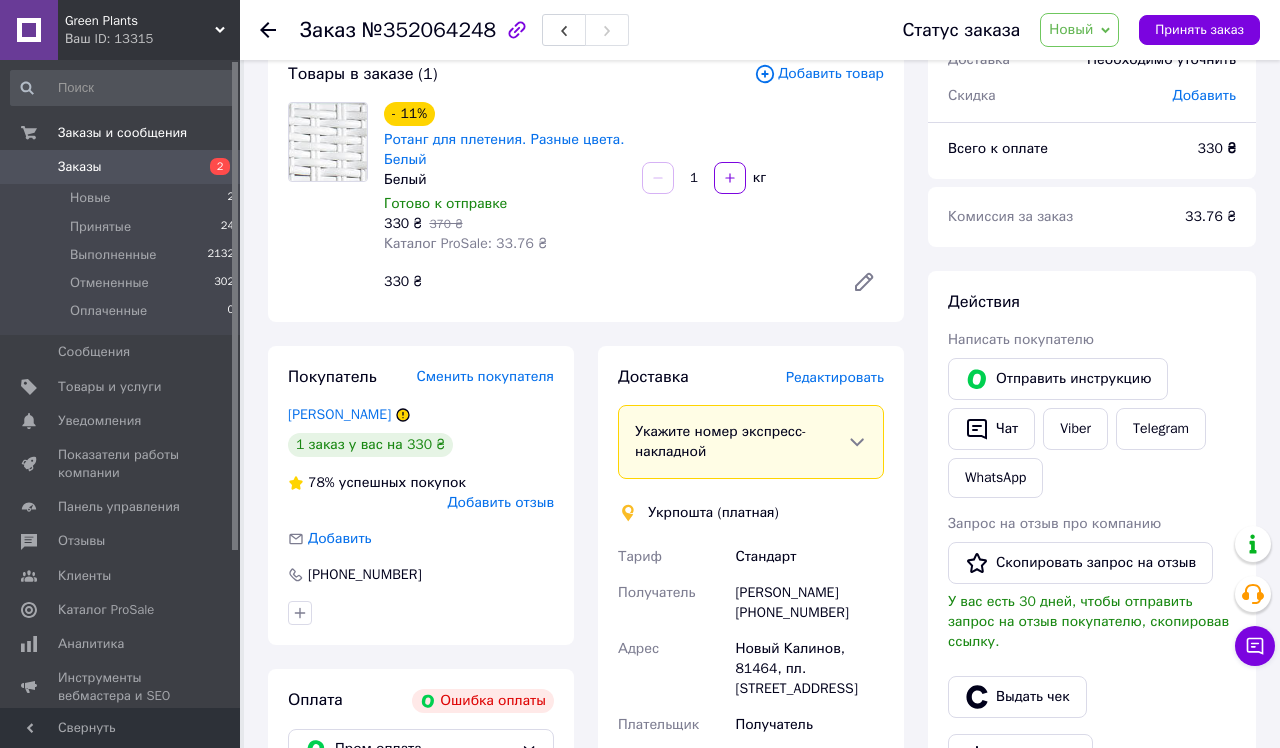 click 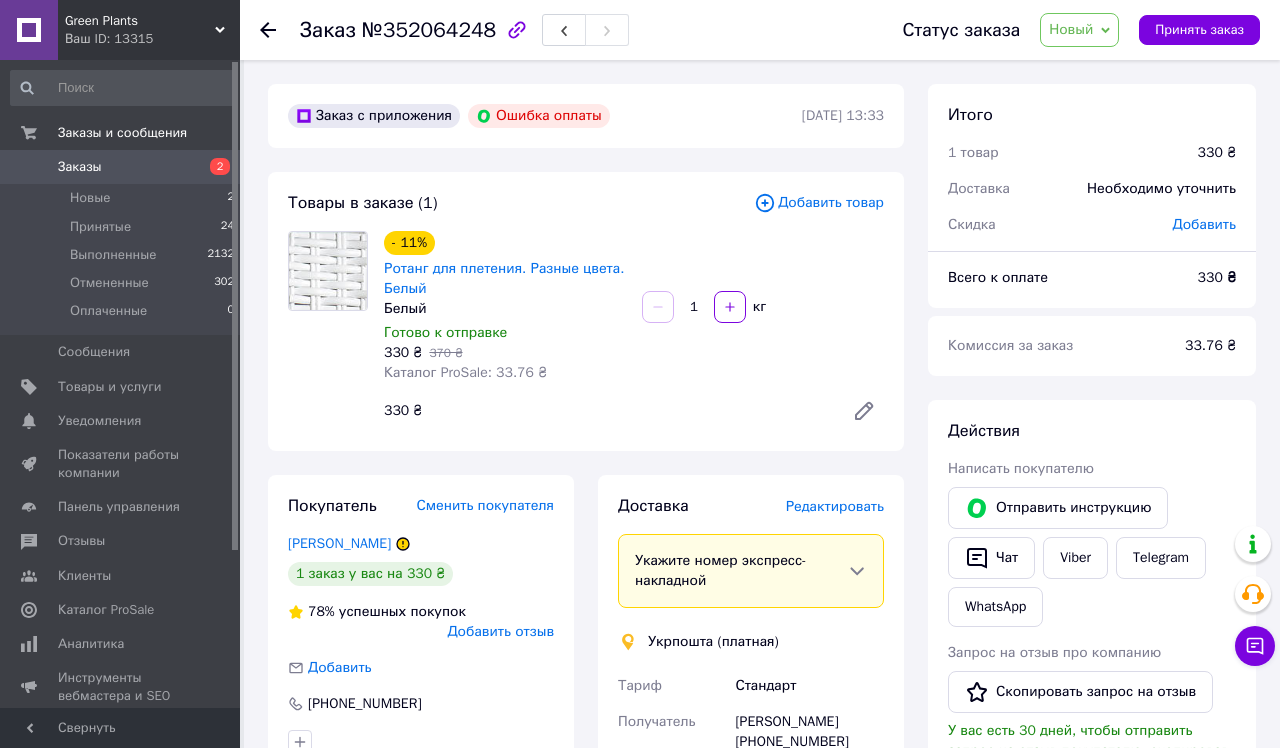 scroll, scrollTop: 0, scrollLeft: 0, axis: both 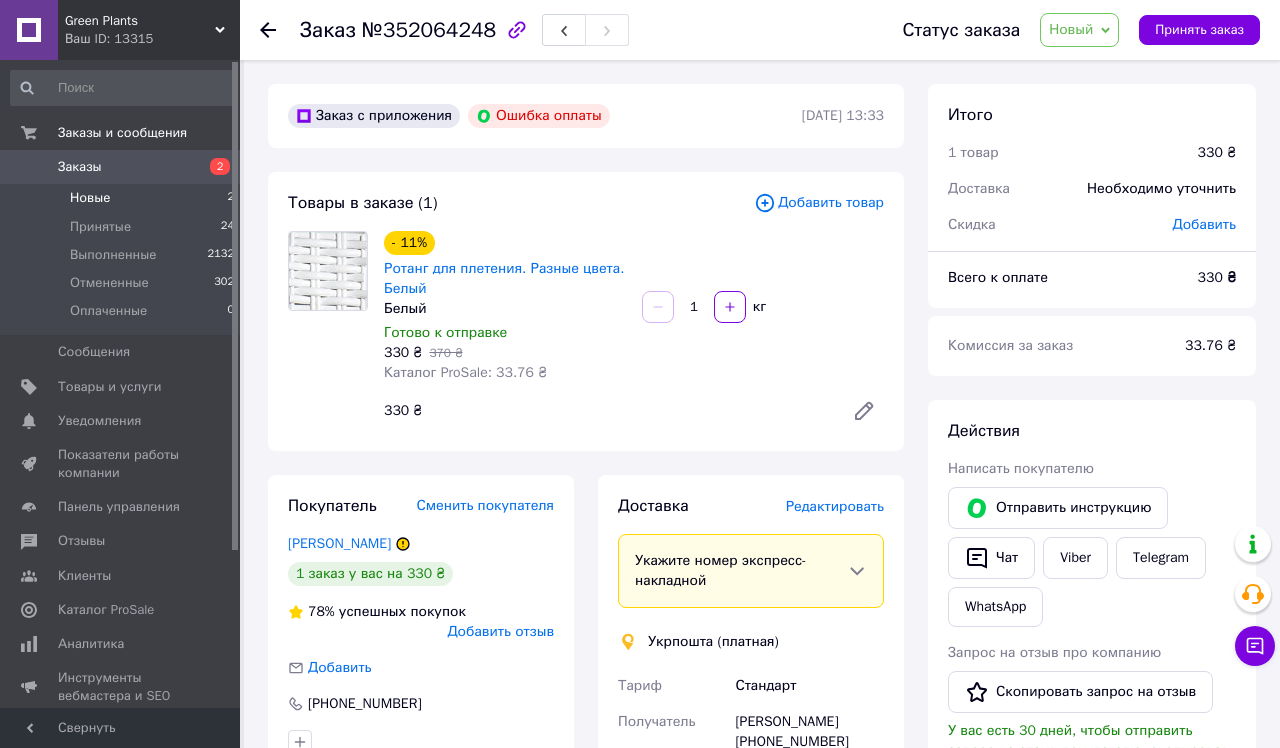click on "Новые 2" at bounding box center [123, 198] 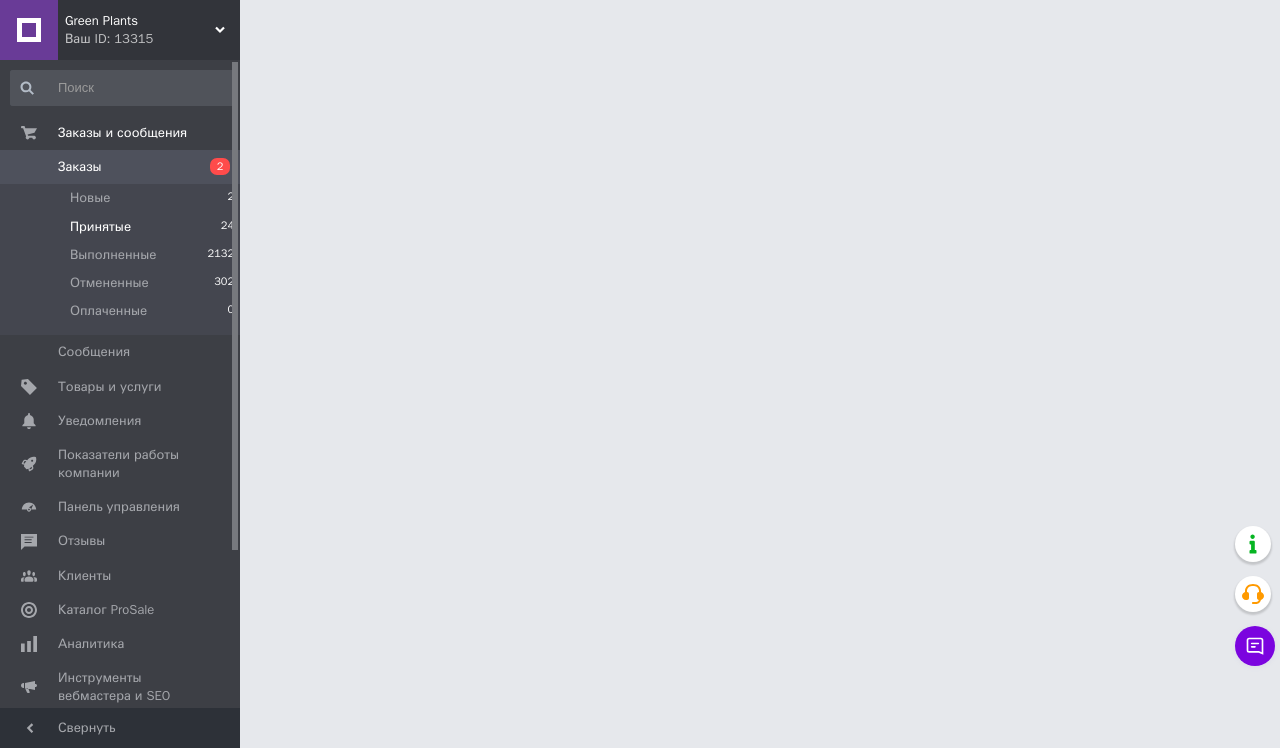 click on "Принятые" at bounding box center [100, 227] 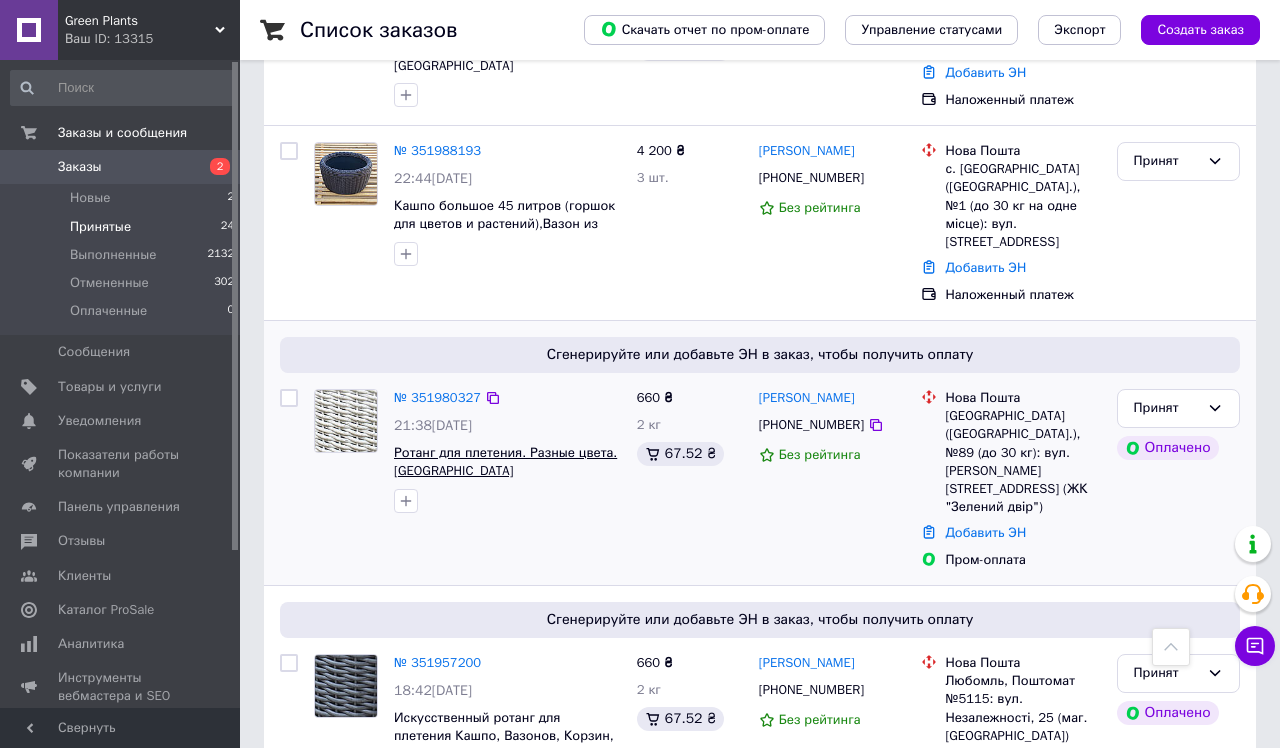 scroll, scrollTop: 102, scrollLeft: 0, axis: vertical 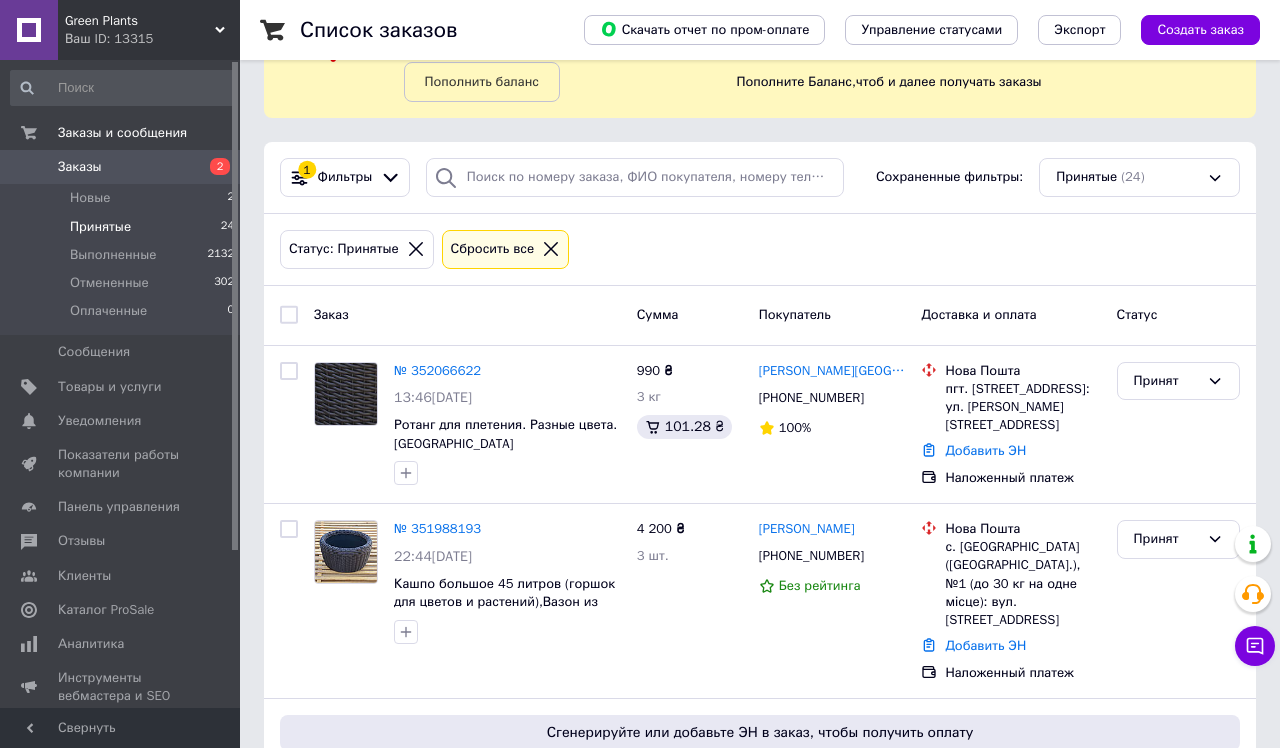 click on "Принятые 24" at bounding box center (123, 227) 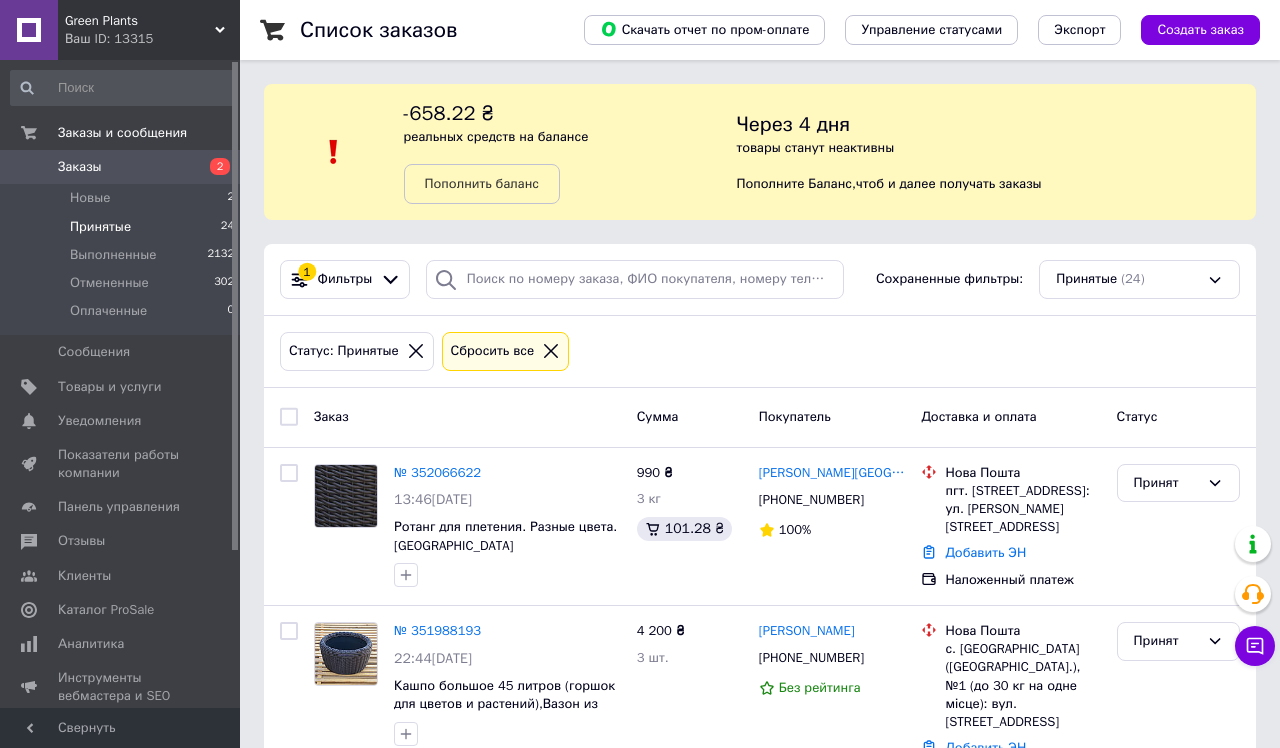 scroll, scrollTop: 0, scrollLeft: 0, axis: both 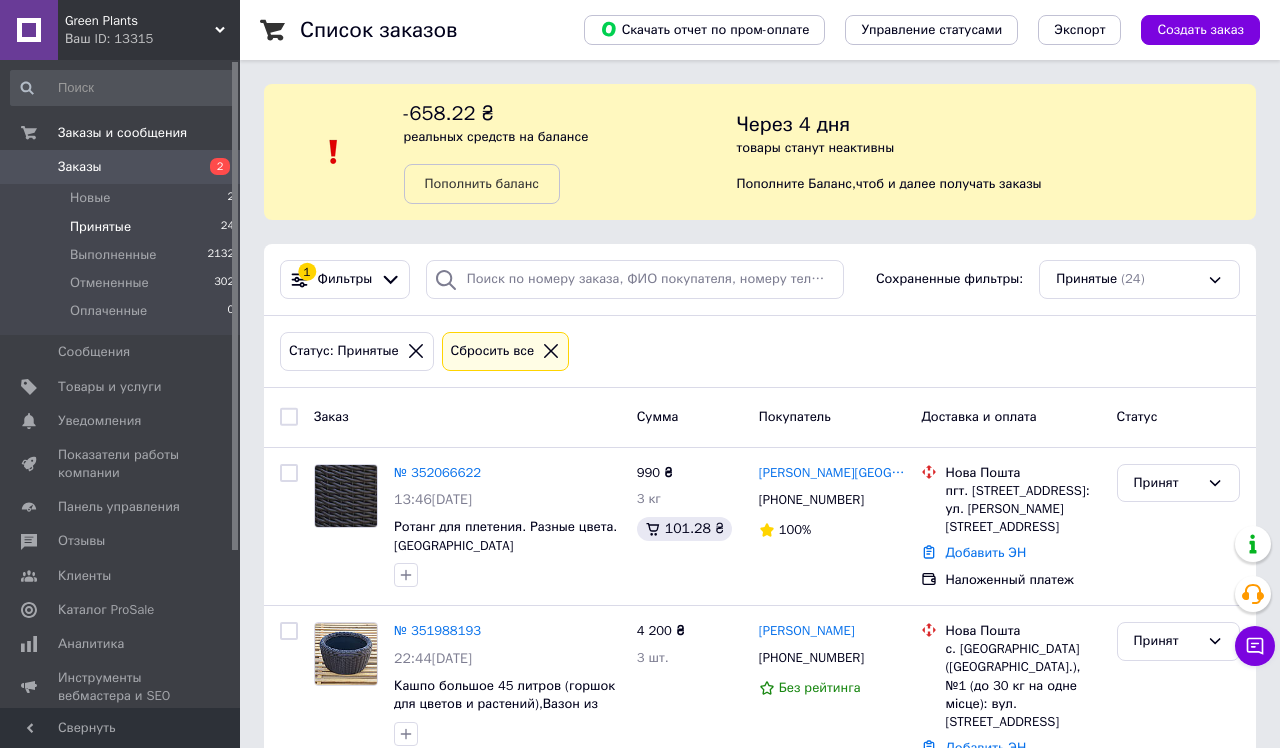 click on "Статус: Принятые Сбросить все" at bounding box center [760, 351] 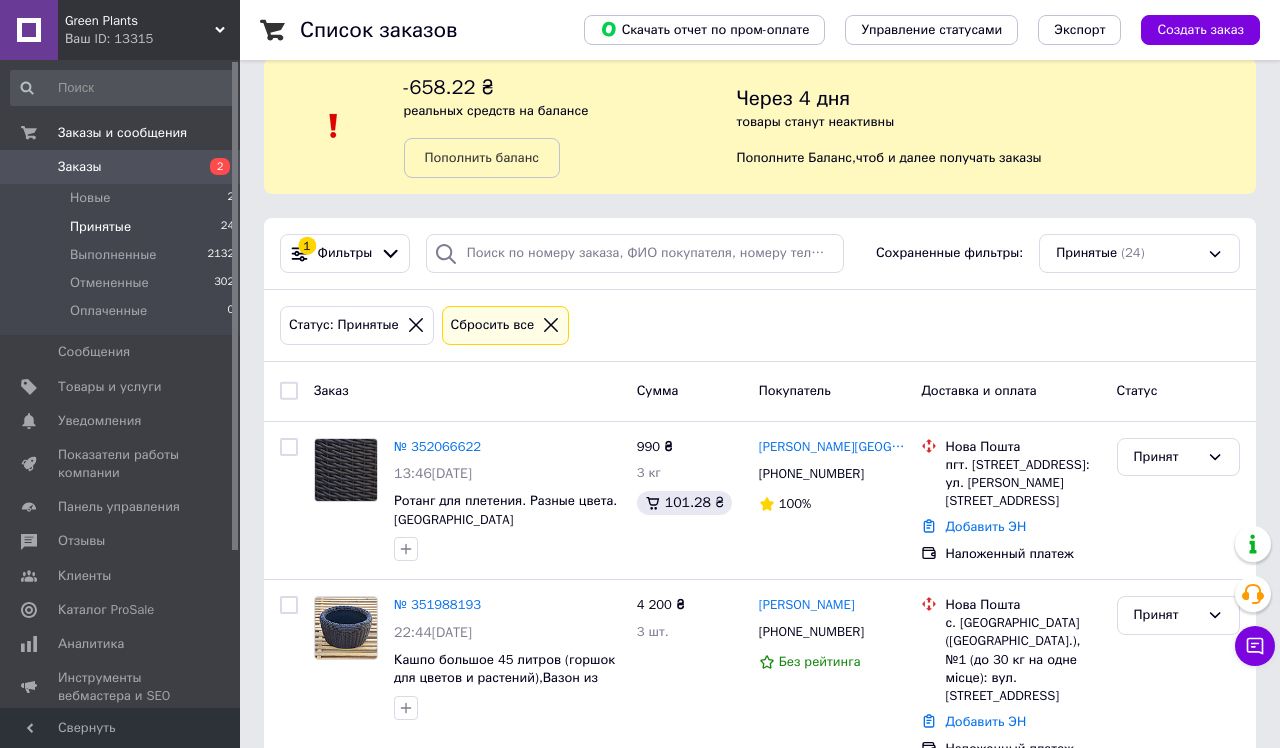 scroll, scrollTop: 33, scrollLeft: 0, axis: vertical 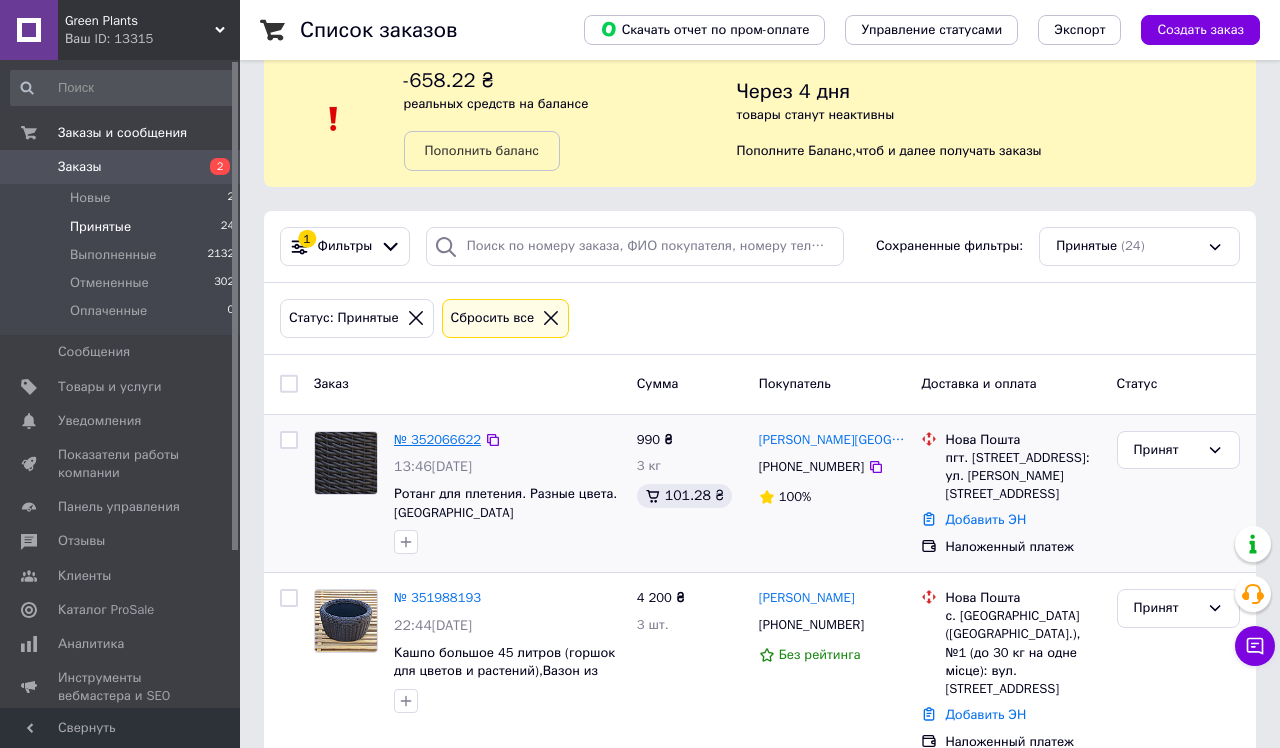 click on "№ 352066622" at bounding box center (437, 439) 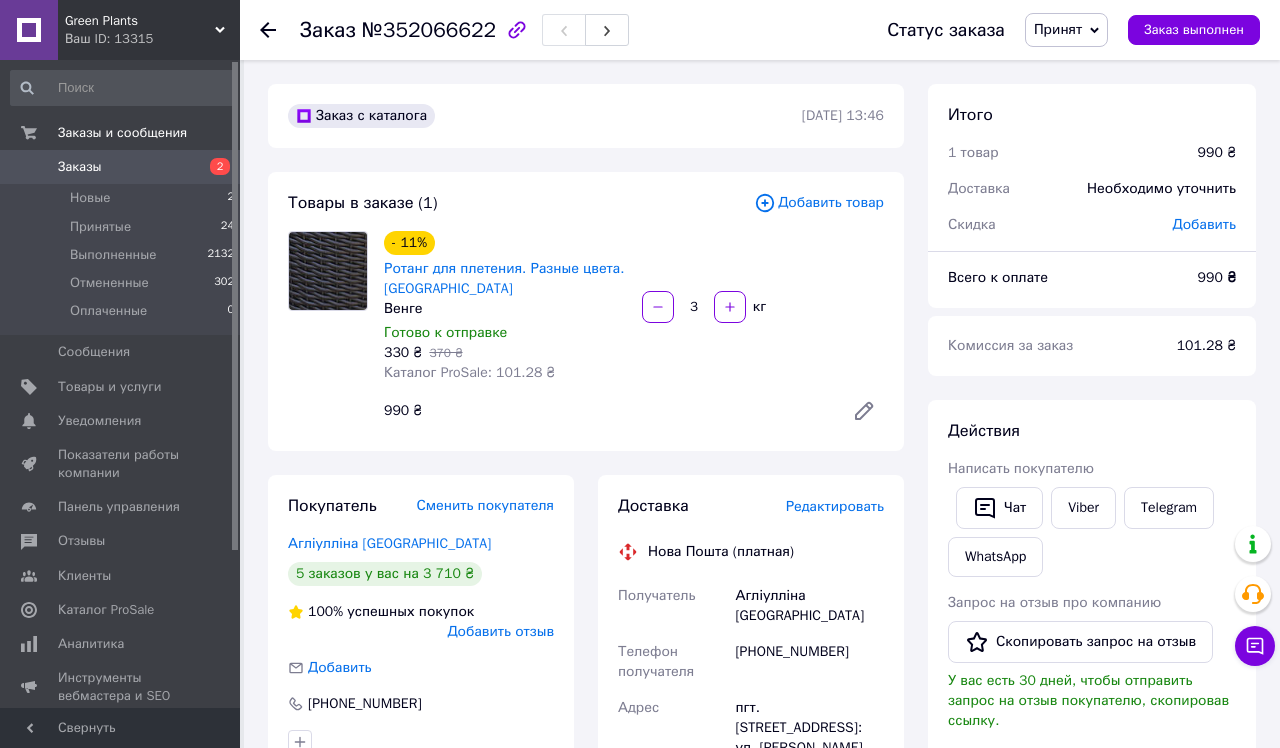 scroll, scrollTop: 0, scrollLeft: 0, axis: both 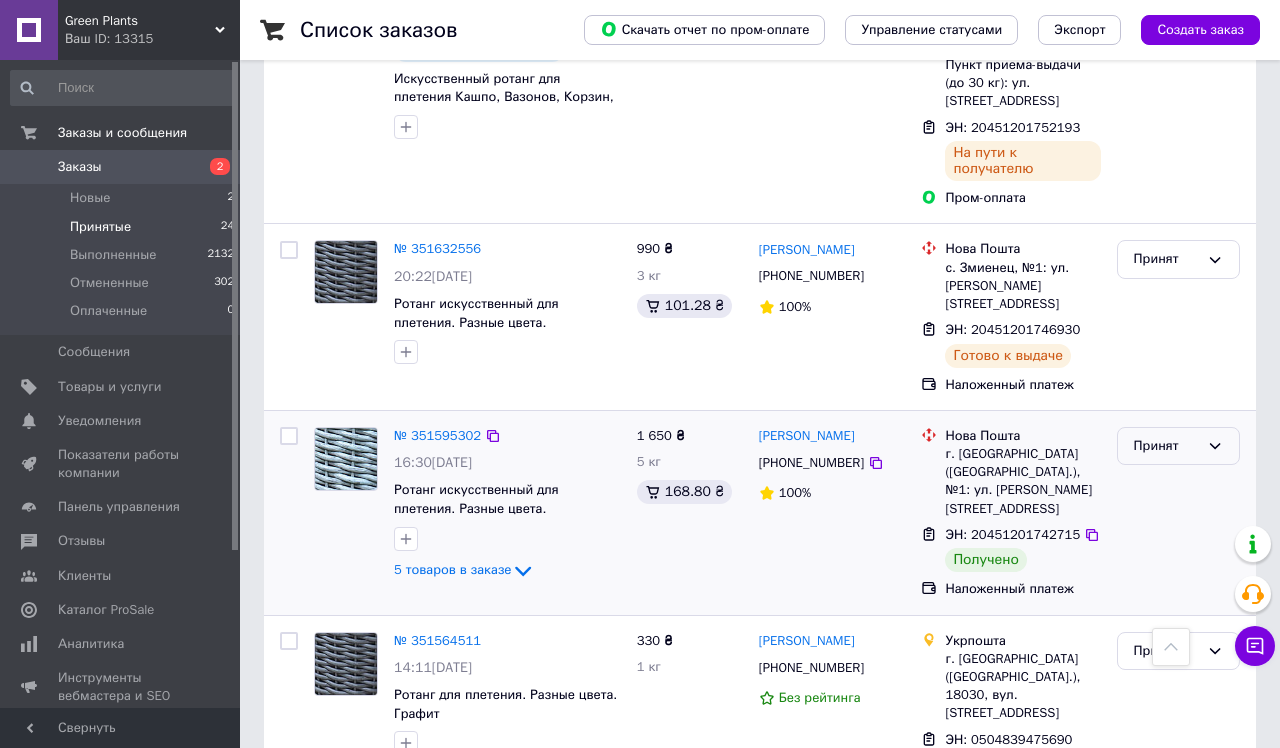 click on "Принят" at bounding box center [1178, 446] 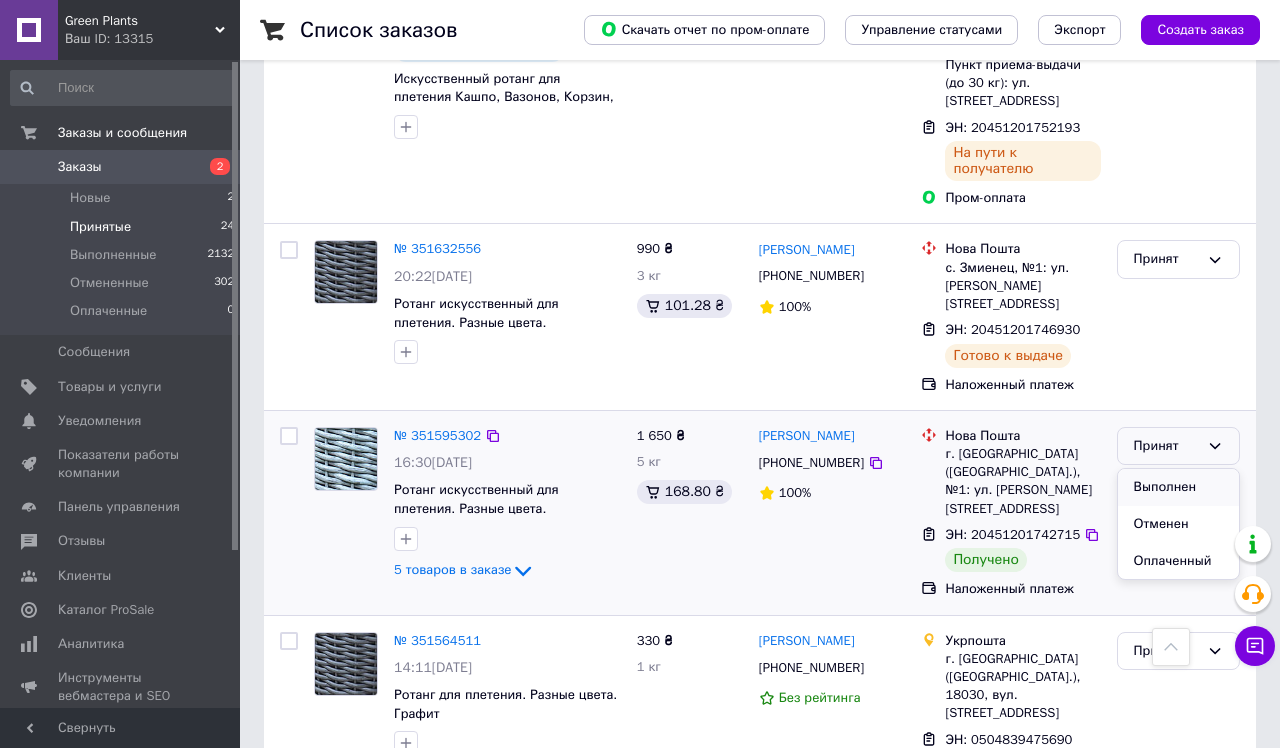 click on "Выполнен" at bounding box center [1178, 487] 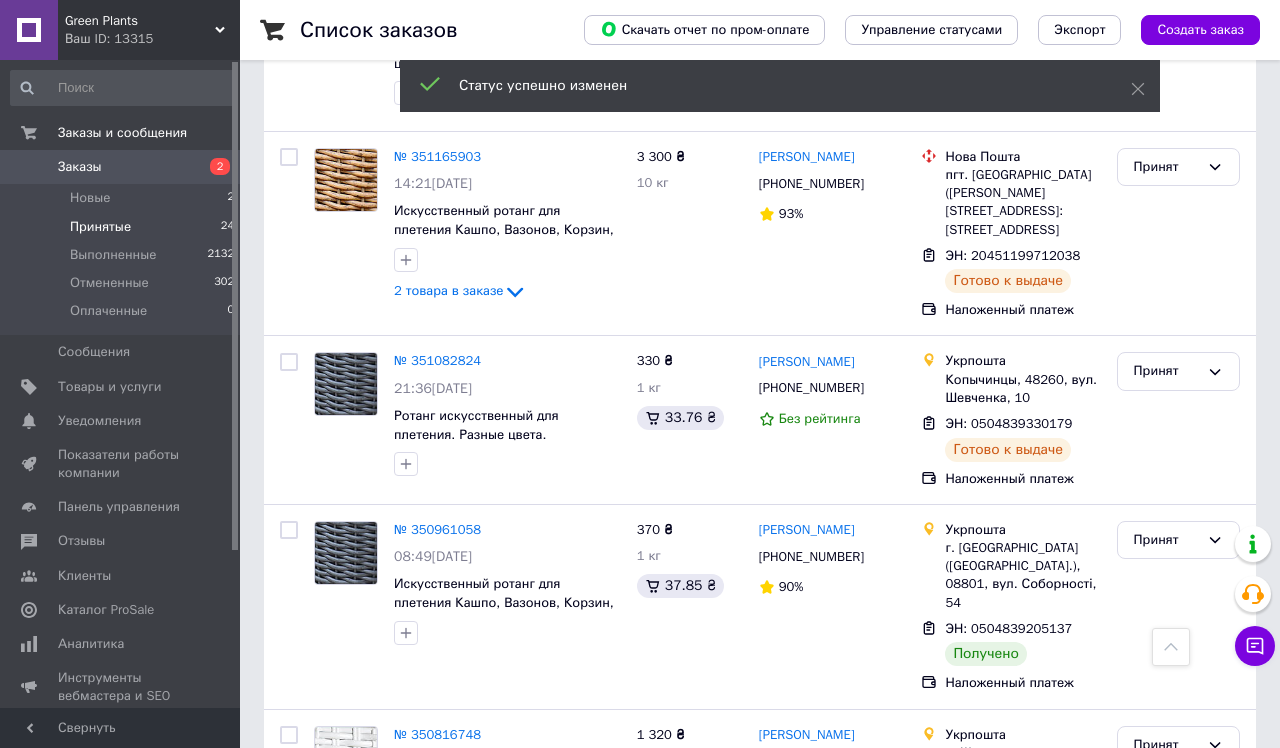 scroll, scrollTop: 4198, scrollLeft: 0, axis: vertical 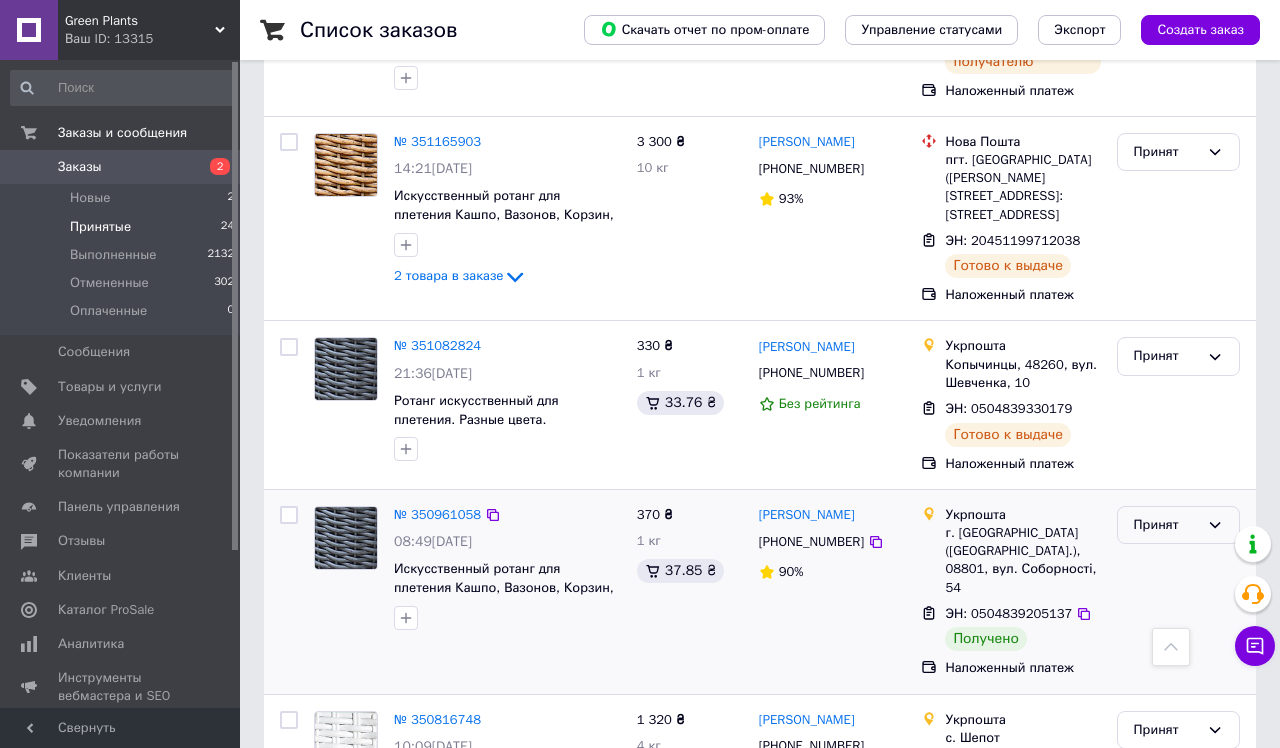 click on "Принят" at bounding box center (1166, 525) 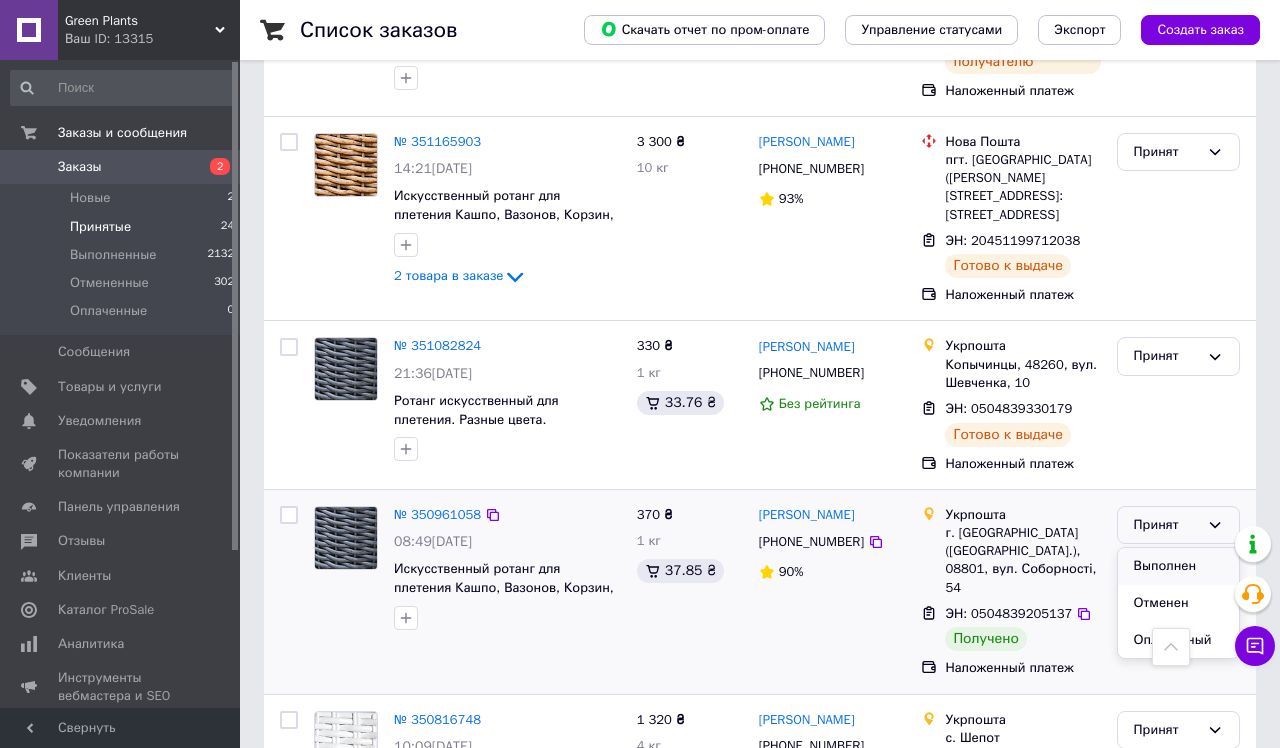 click on "Выполнен" at bounding box center (1178, 566) 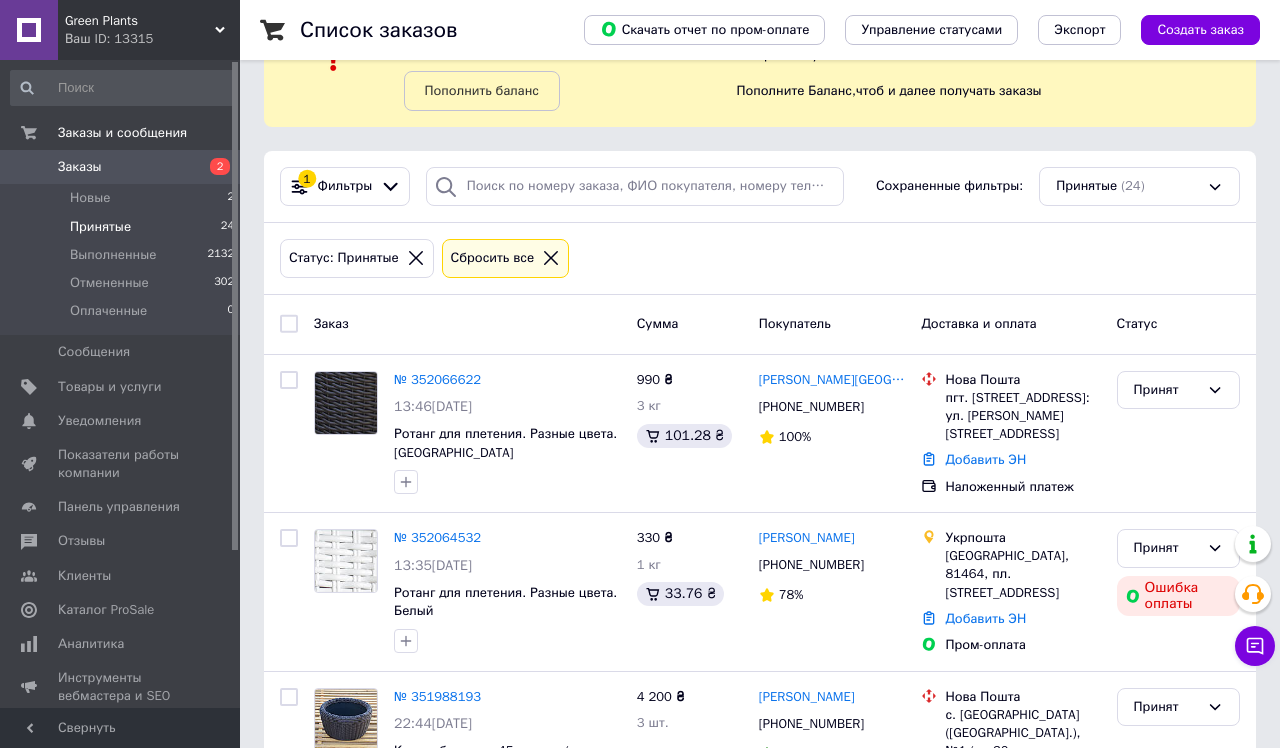 scroll, scrollTop: 0, scrollLeft: 0, axis: both 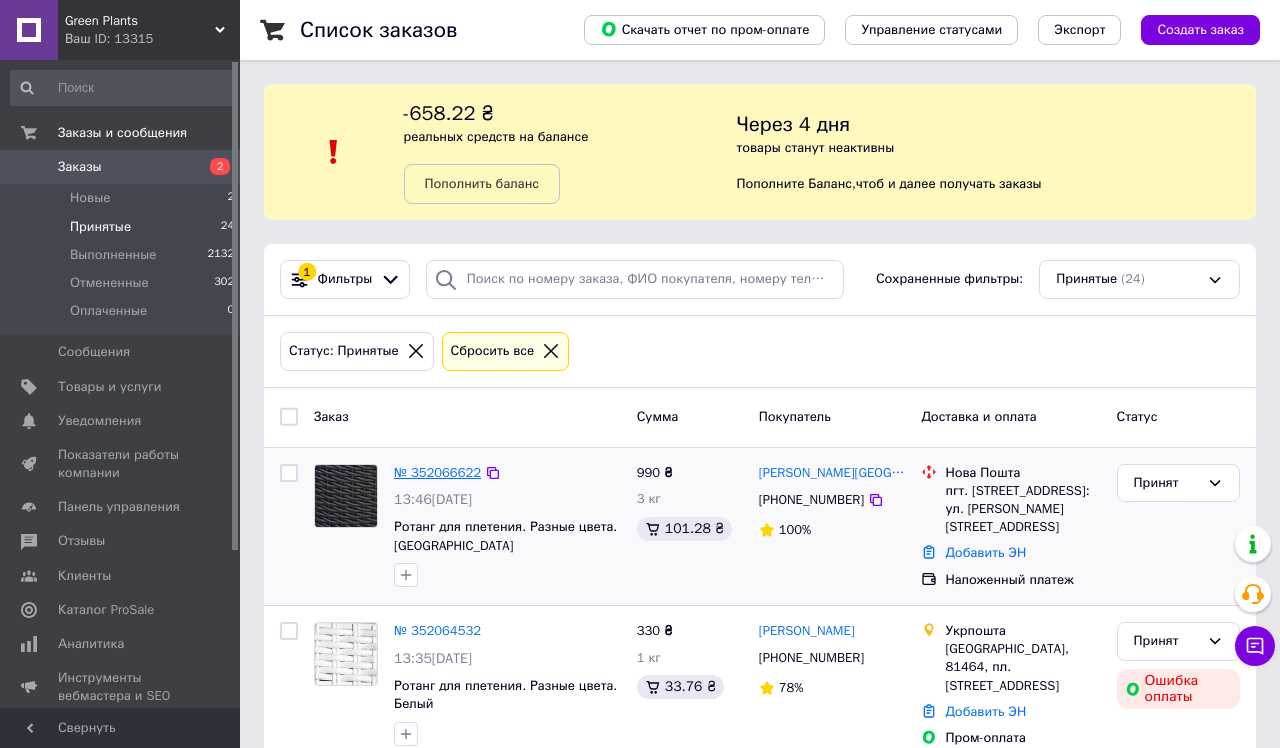 click on "№ 352066622" at bounding box center (437, 472) 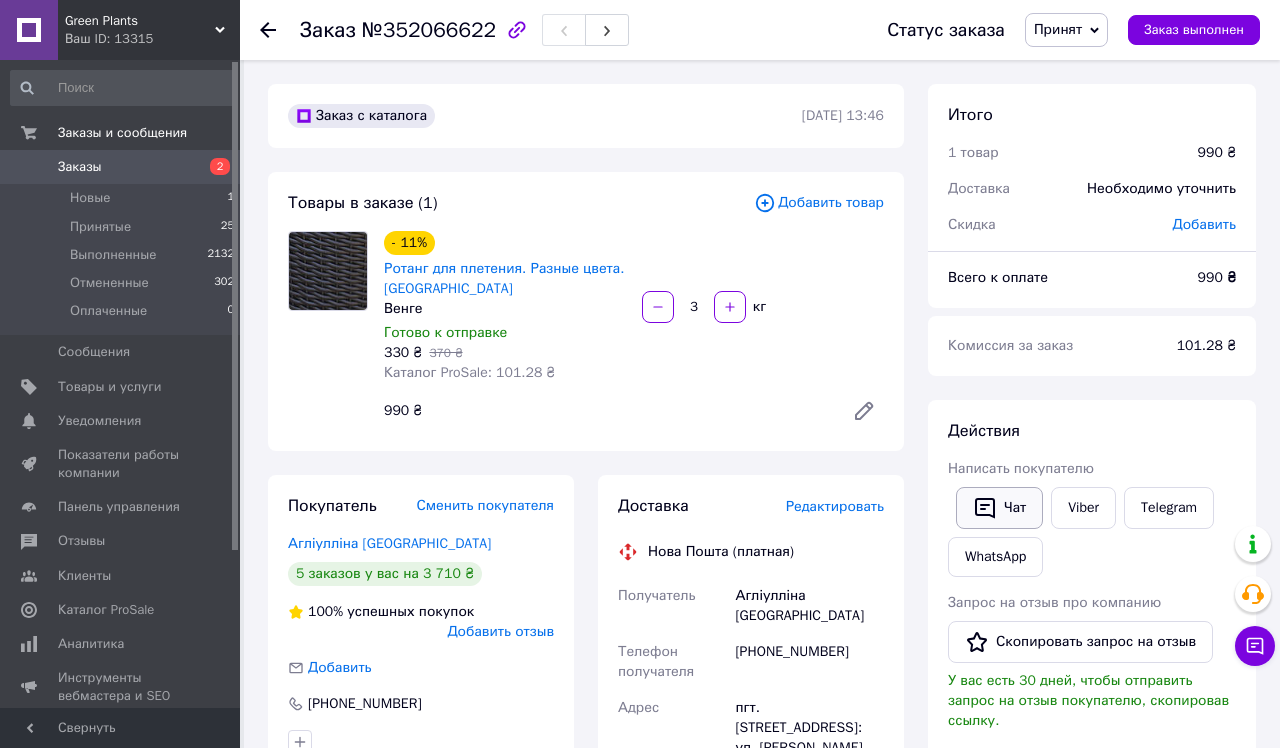 click on "Чат" at bounding box center [999, 508] 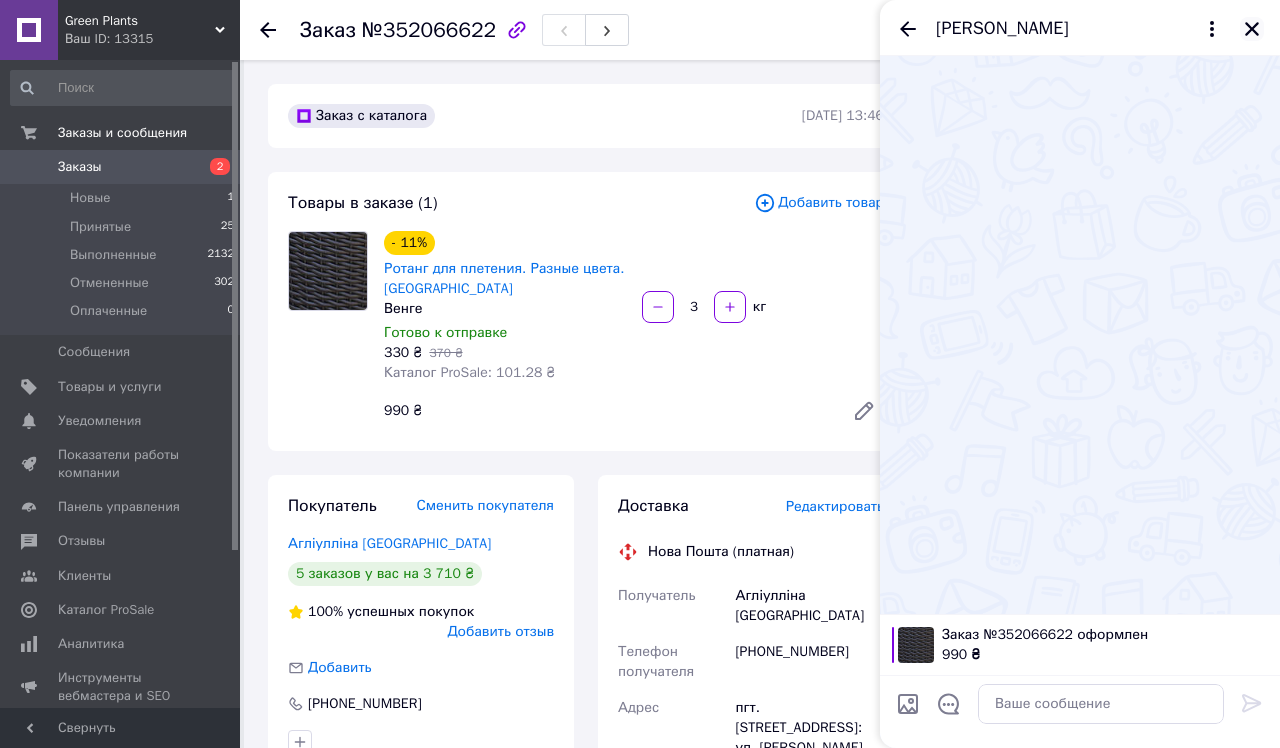 scroll, scrollTop: 0, scrollLeft: 0, axis: both 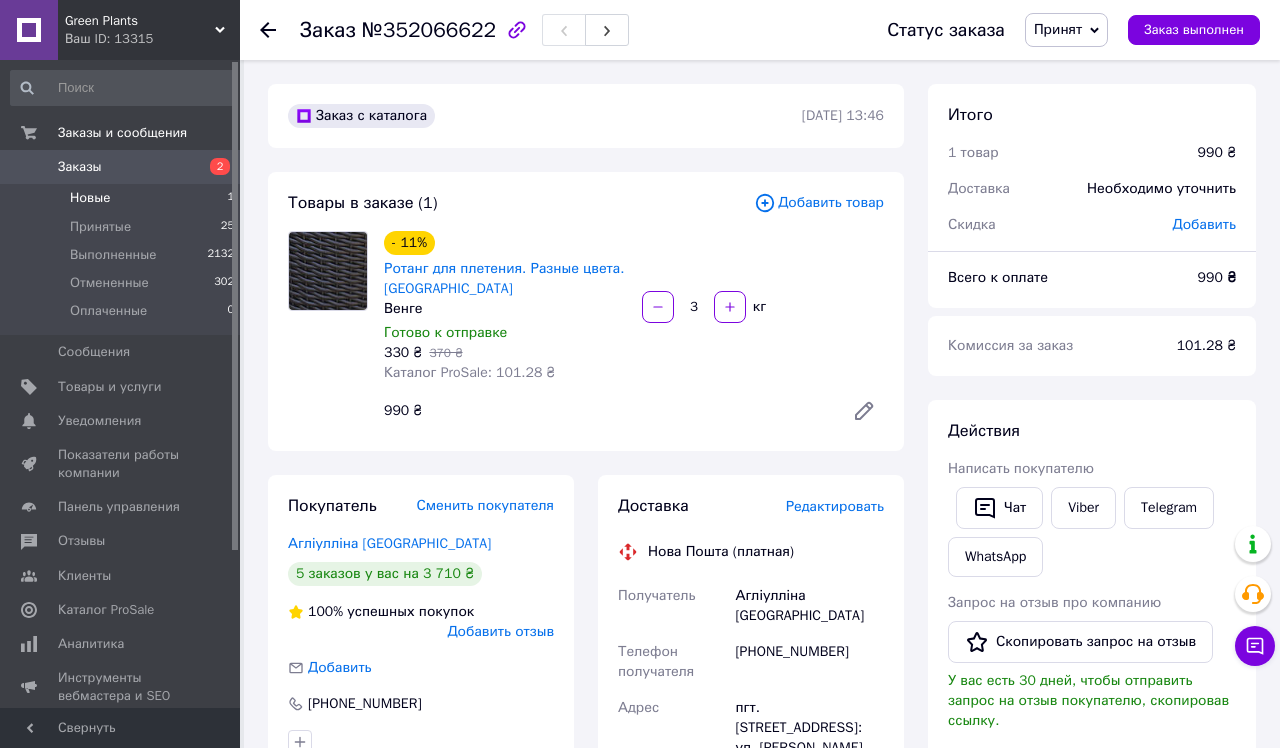 click on "Новые 1" at bounding box center (123, 198) 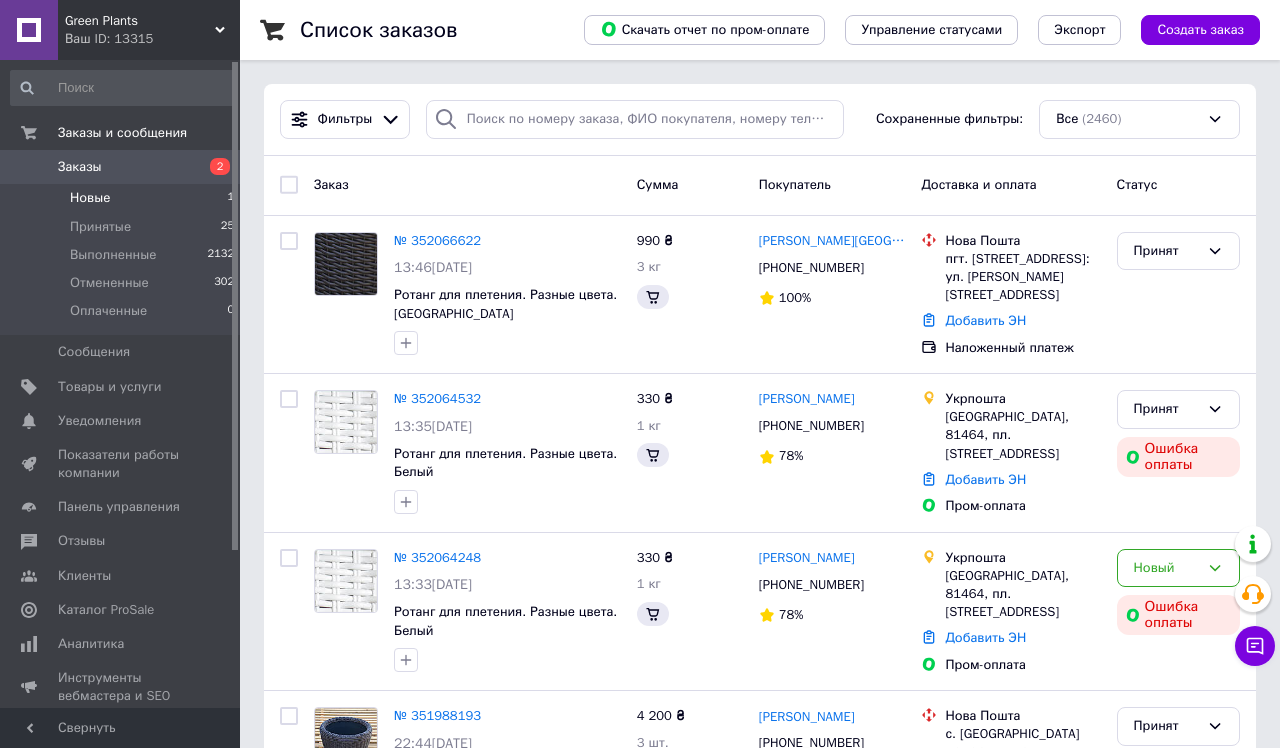 click on "Новые" at bounding box center (90, 198) 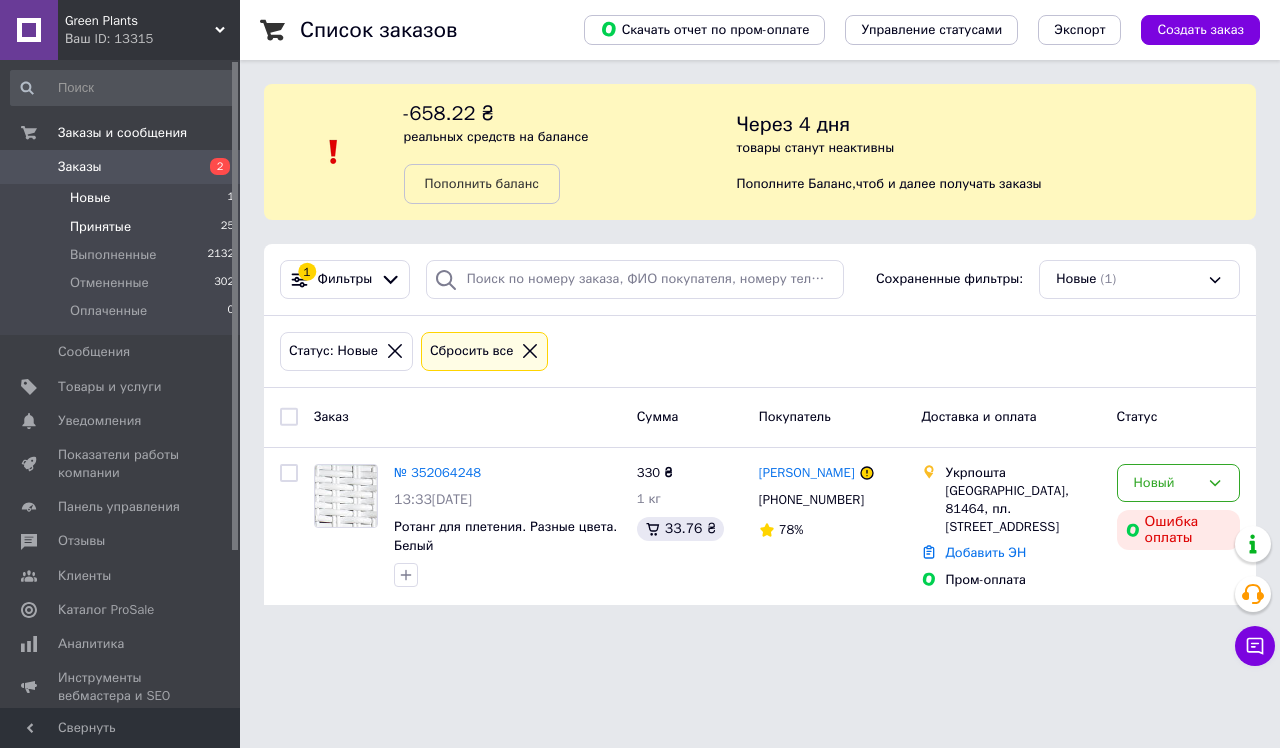 click on "Принятые 25" at bounding box center [123, 227] 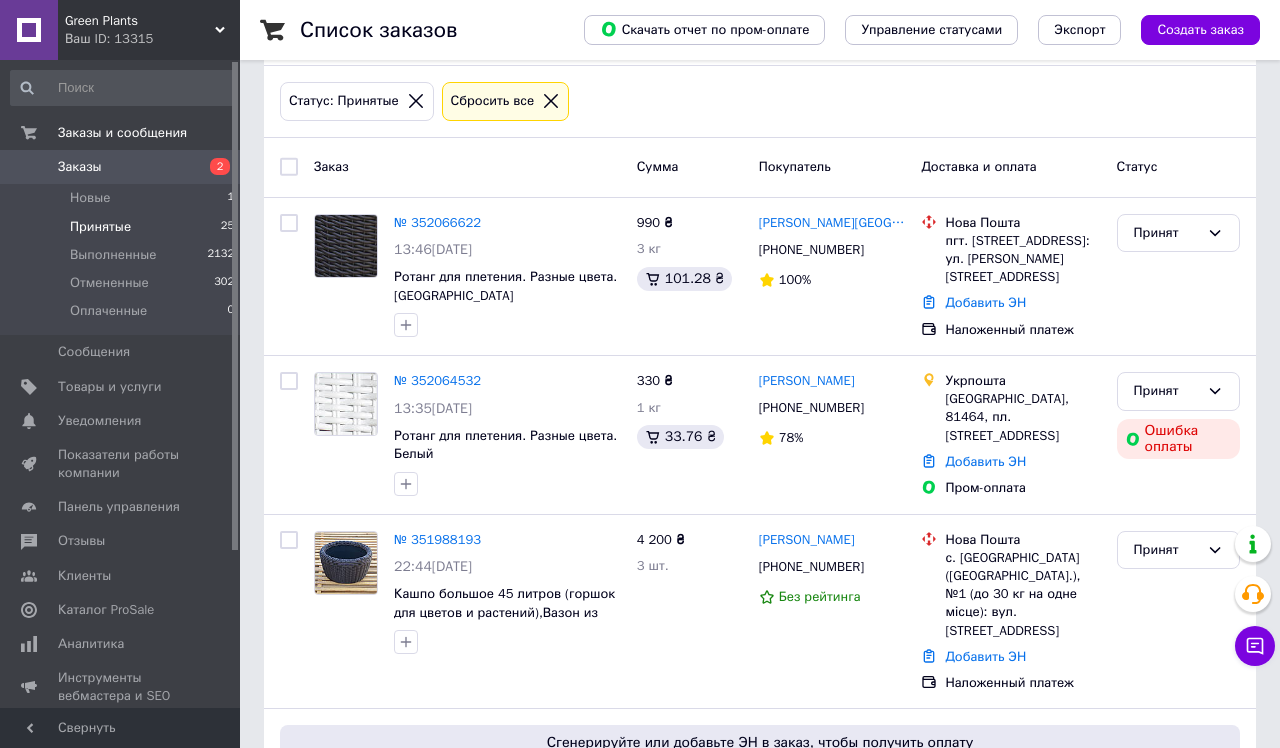 scroll, scrollTop: 252, scrollLeft: 0, axis: vertical 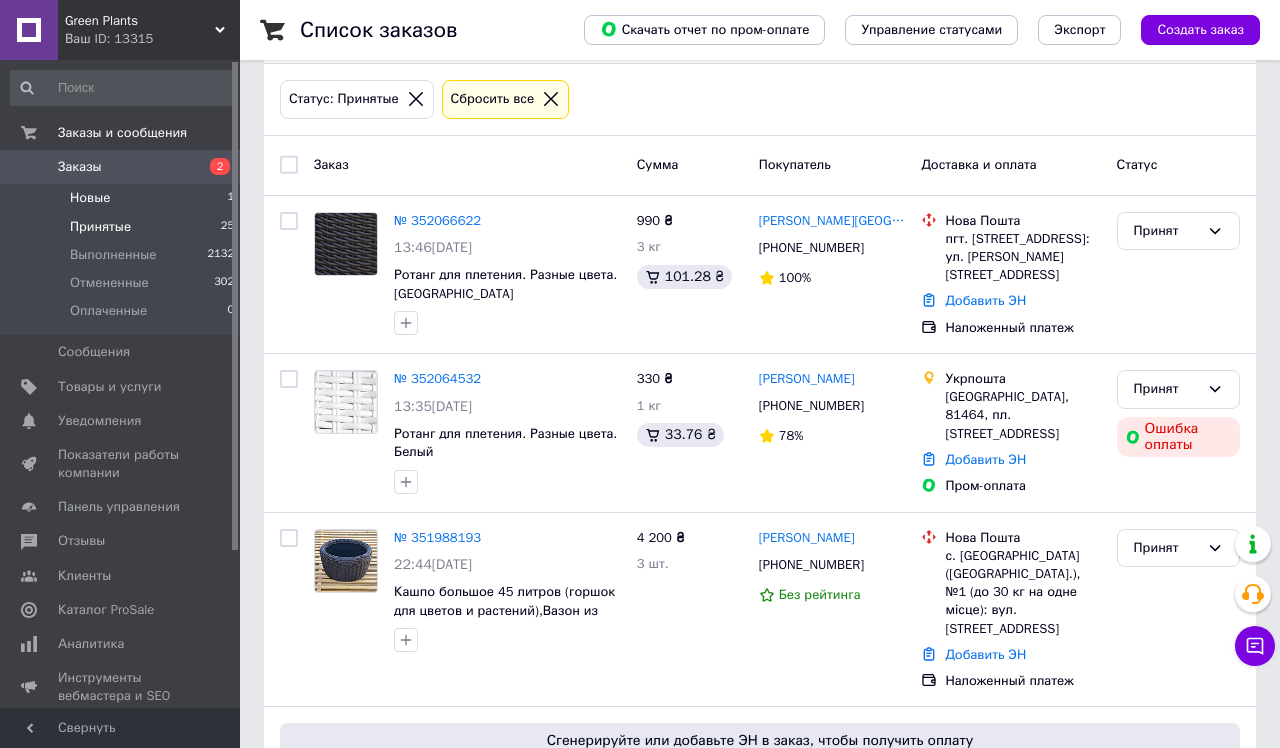 click on "Новые 1" at bounding box center (123, 198) 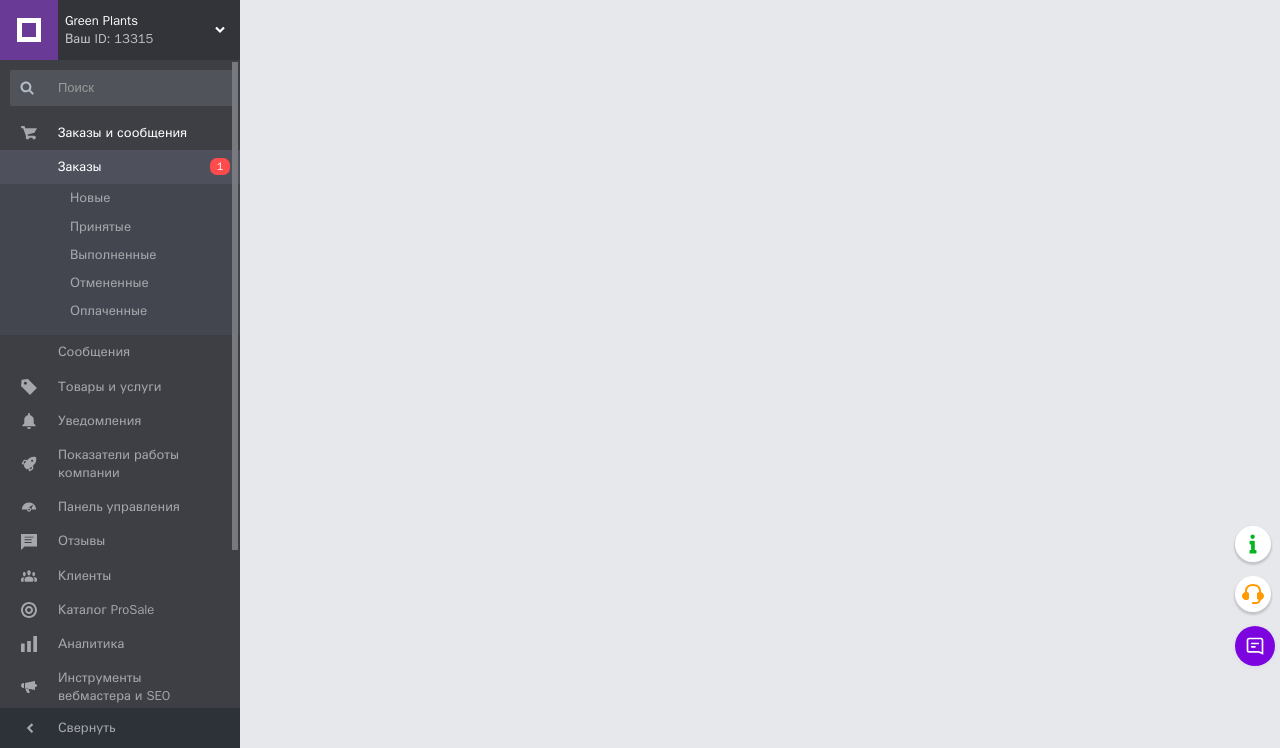 scroll, scrollTop: 0, scrollLeft: 0, axis: both 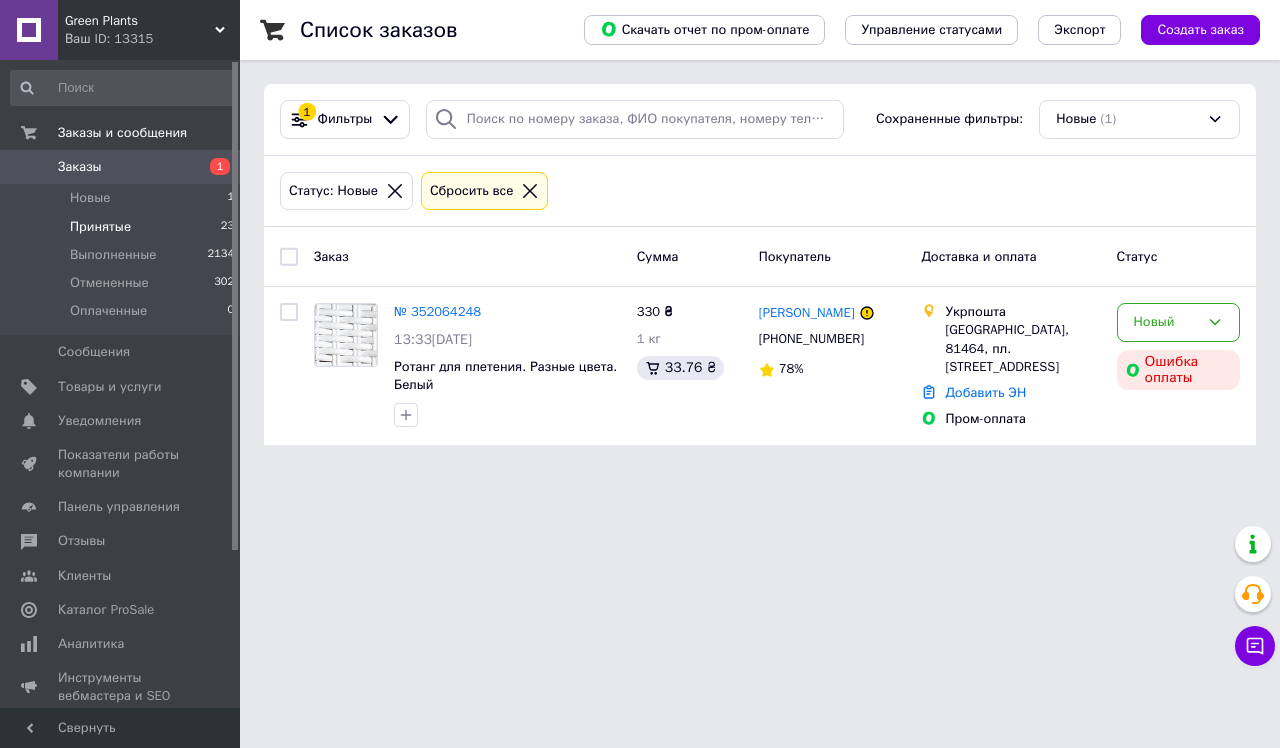 click on "Принятые 23" at bounding box center [123, 227] 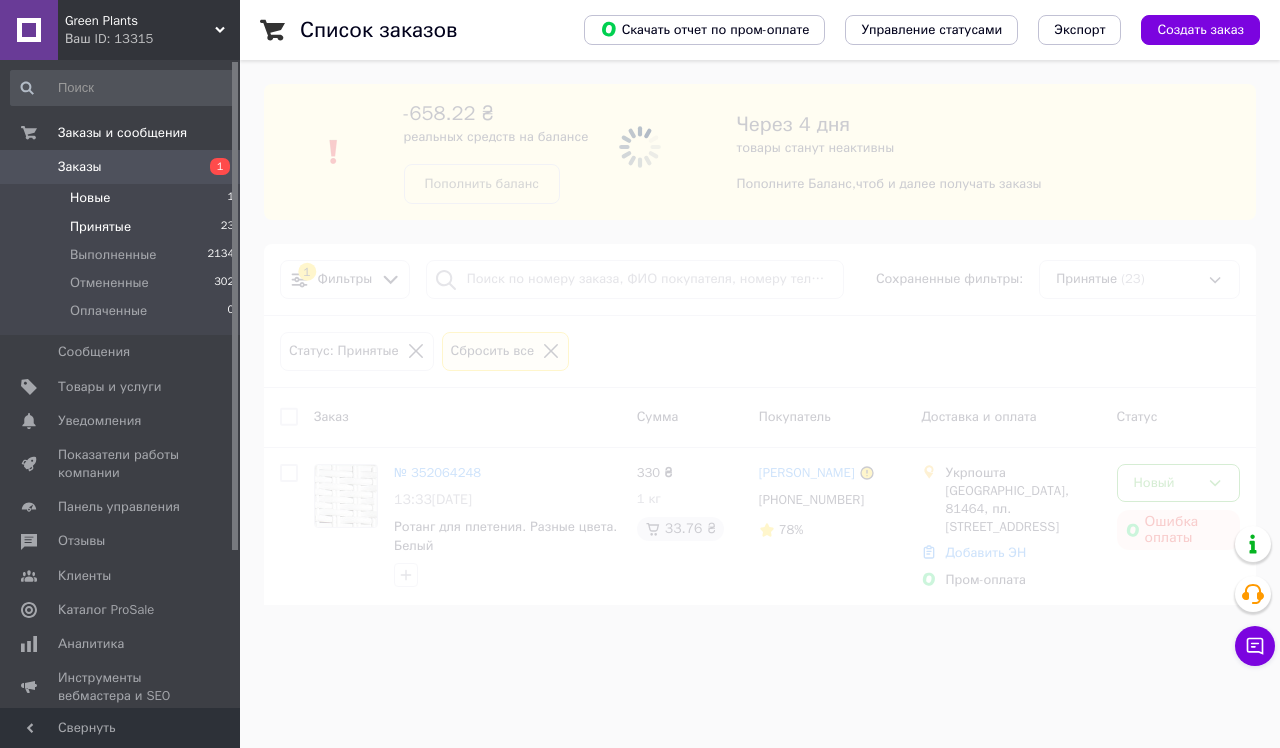 click on "Новые 1" at bounding box center [123, 198] 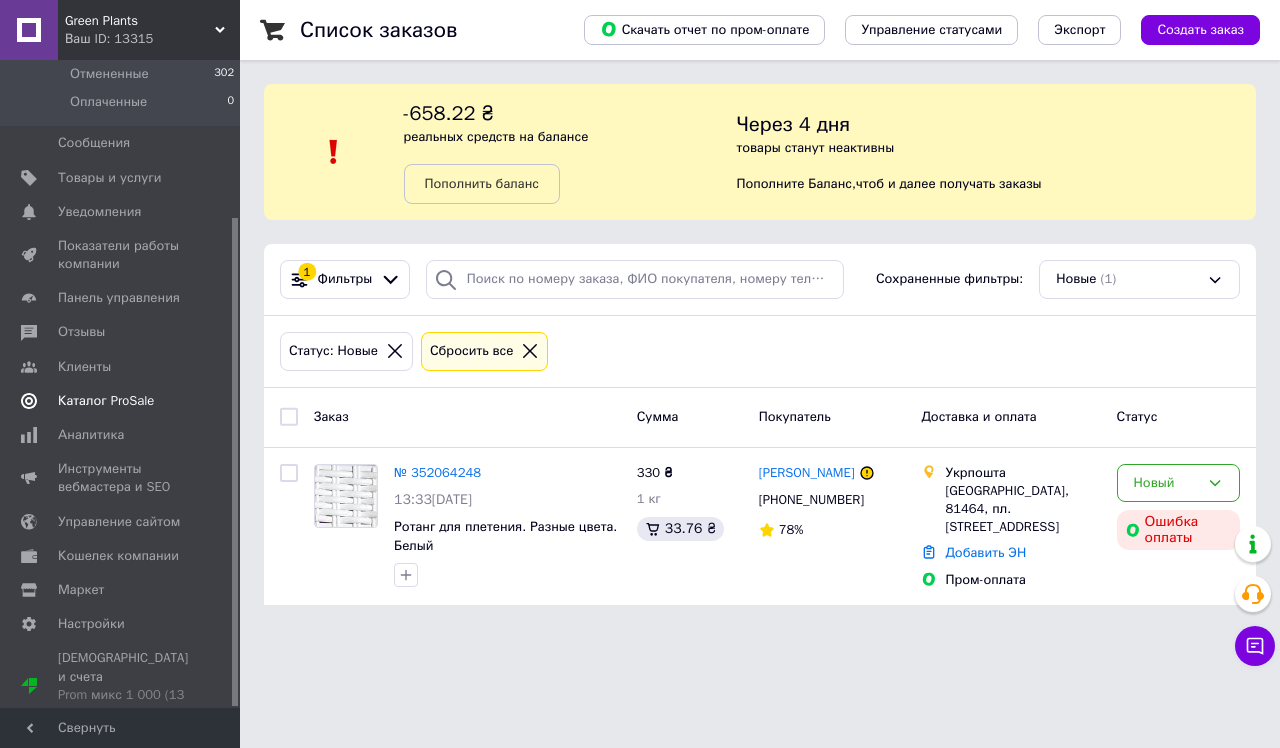 scroll, scrollTop: 208, scrollLeft: 0, axis: vertical 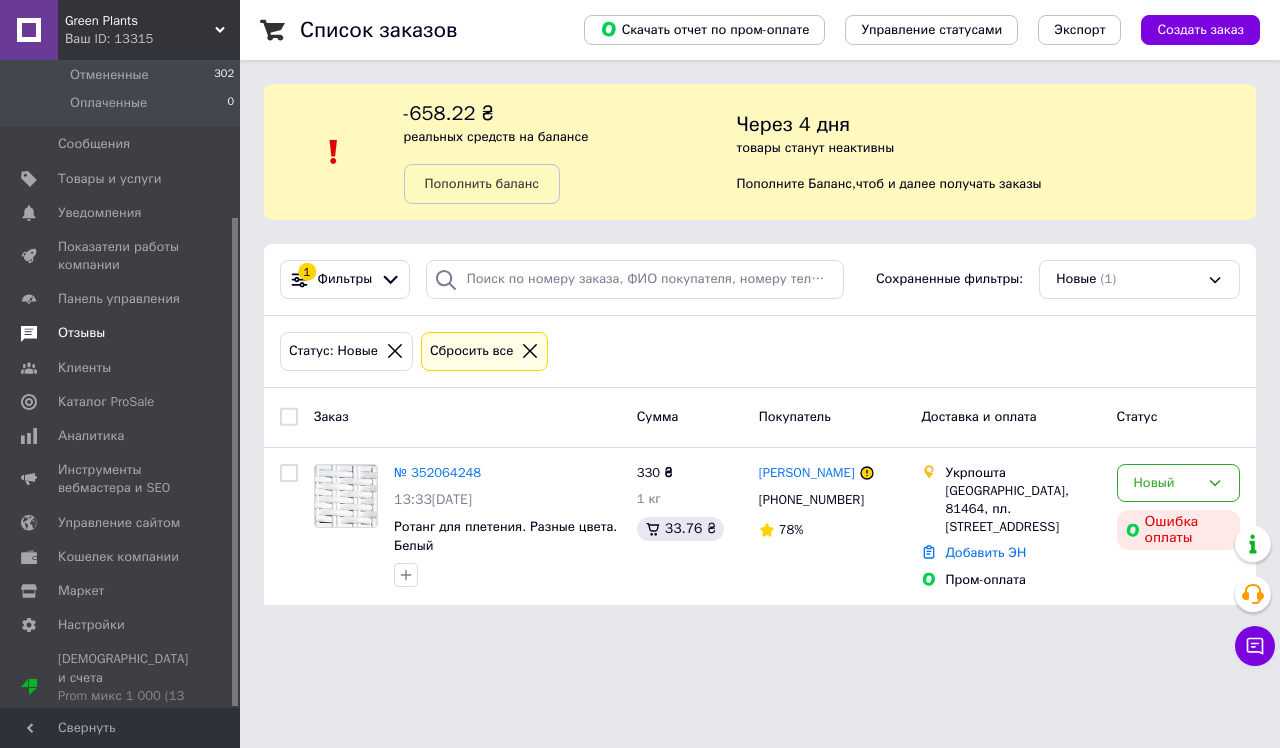 click on "Отзывы" at bounding box center [121, 333] 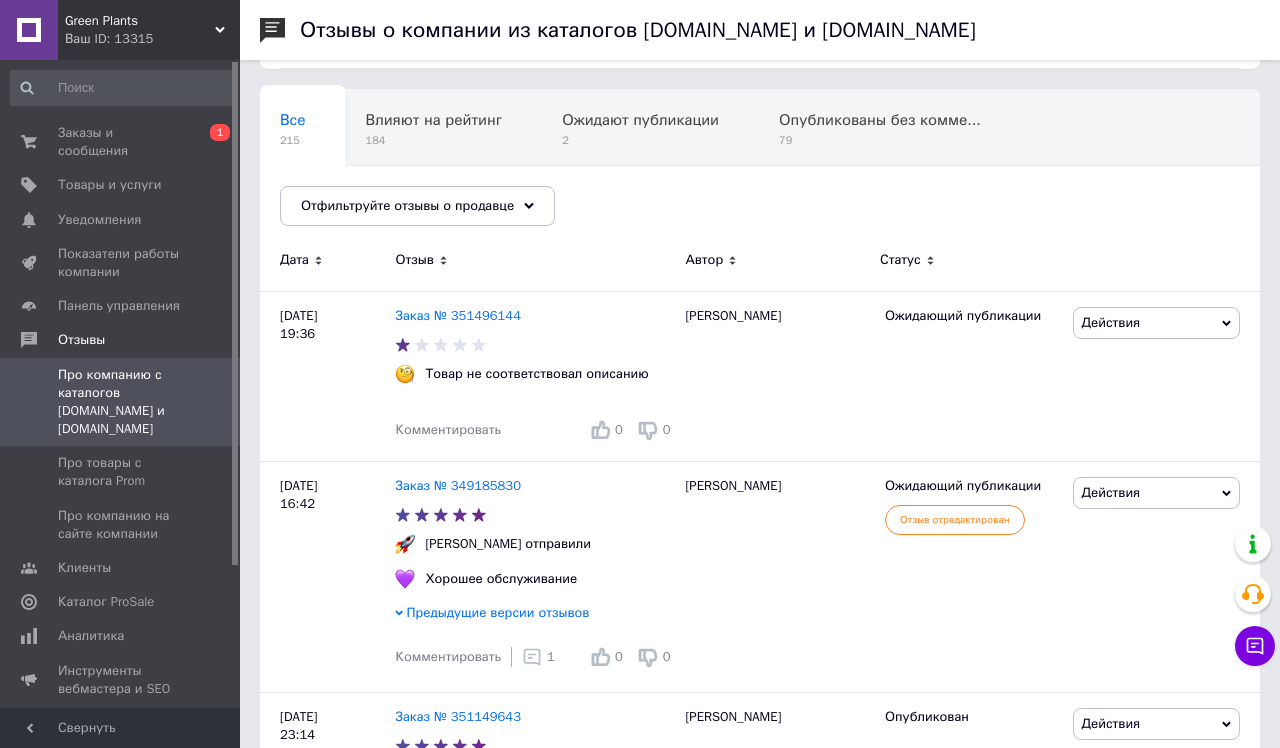 scroll, scrollTop: 144, scrollLeft: 0, axis: vertical 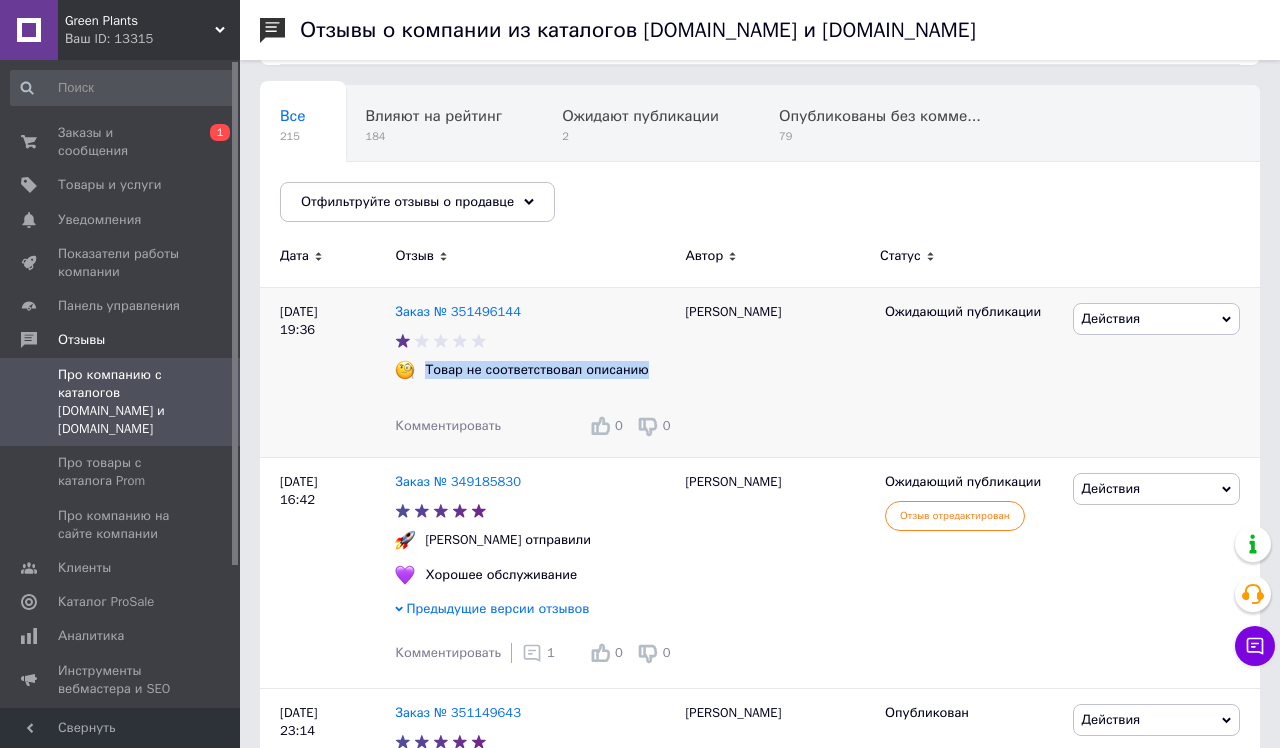 drag, startPoint x: 640, startPoint y: 370, endPoint x: 412, endPoint y: 372, distance: 228.00877 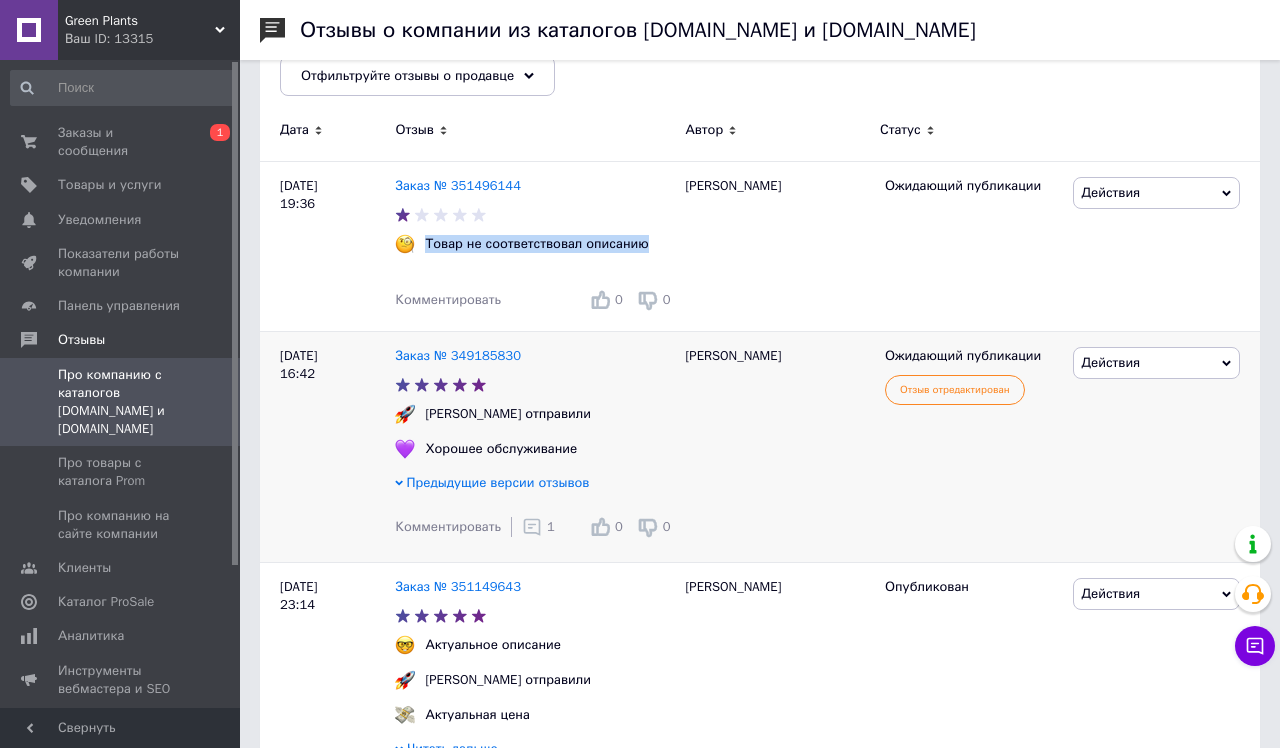 scroll, scrollTop: 275, scrollLeft: 0, axis: vertical 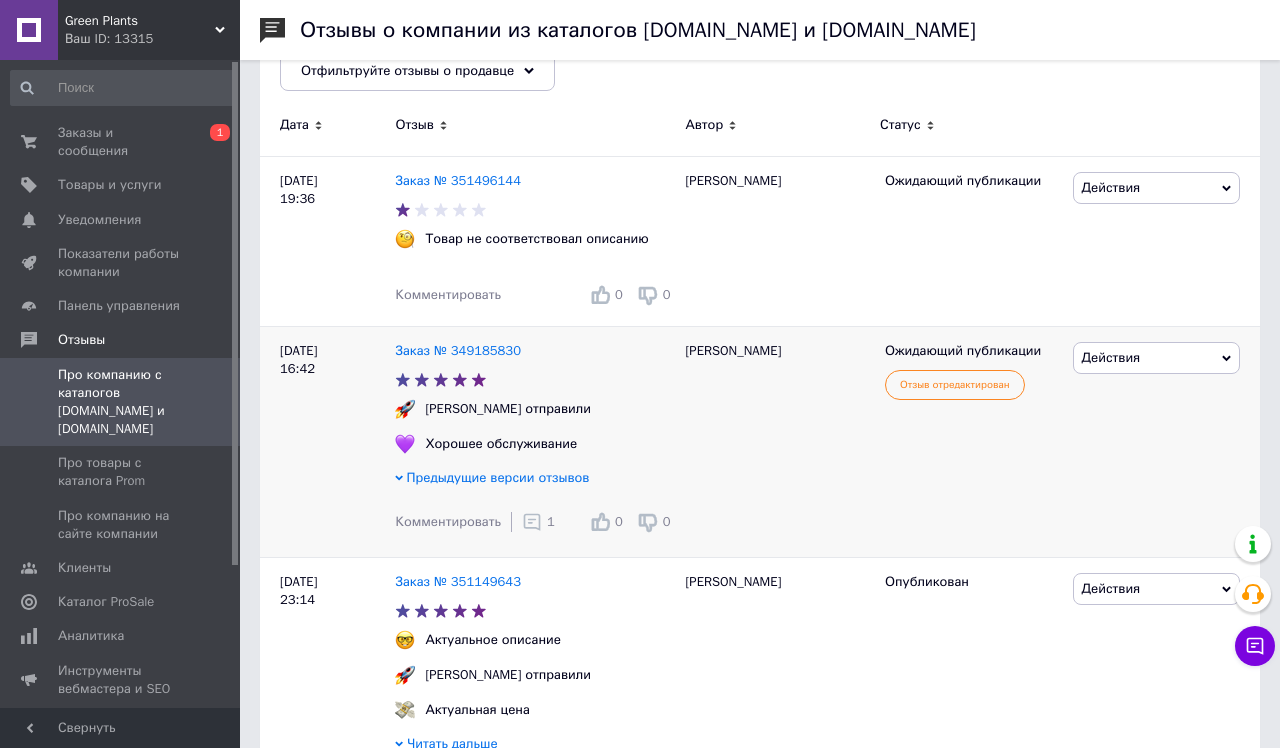 click on "Предыдущие версии отзывов" at bounding box center [497, 477] 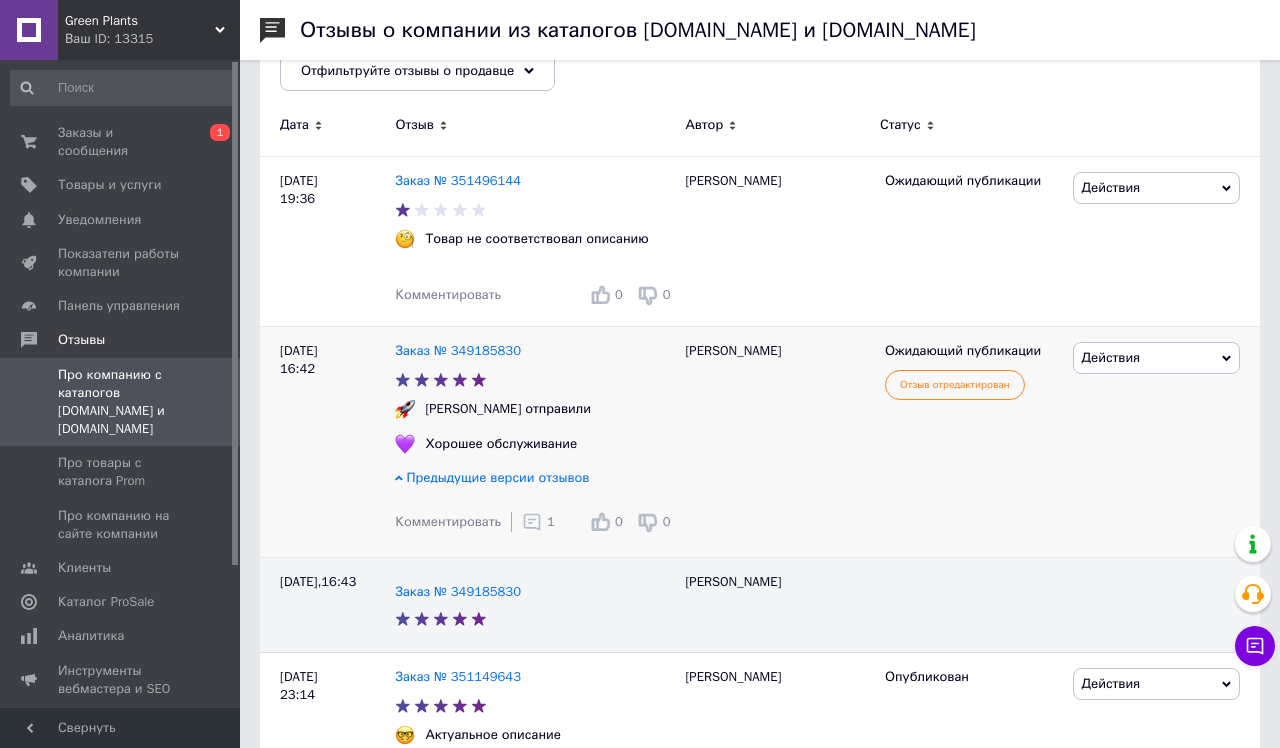 click on "Предыдущие версии отзывов" at bounding box center [497, 477] 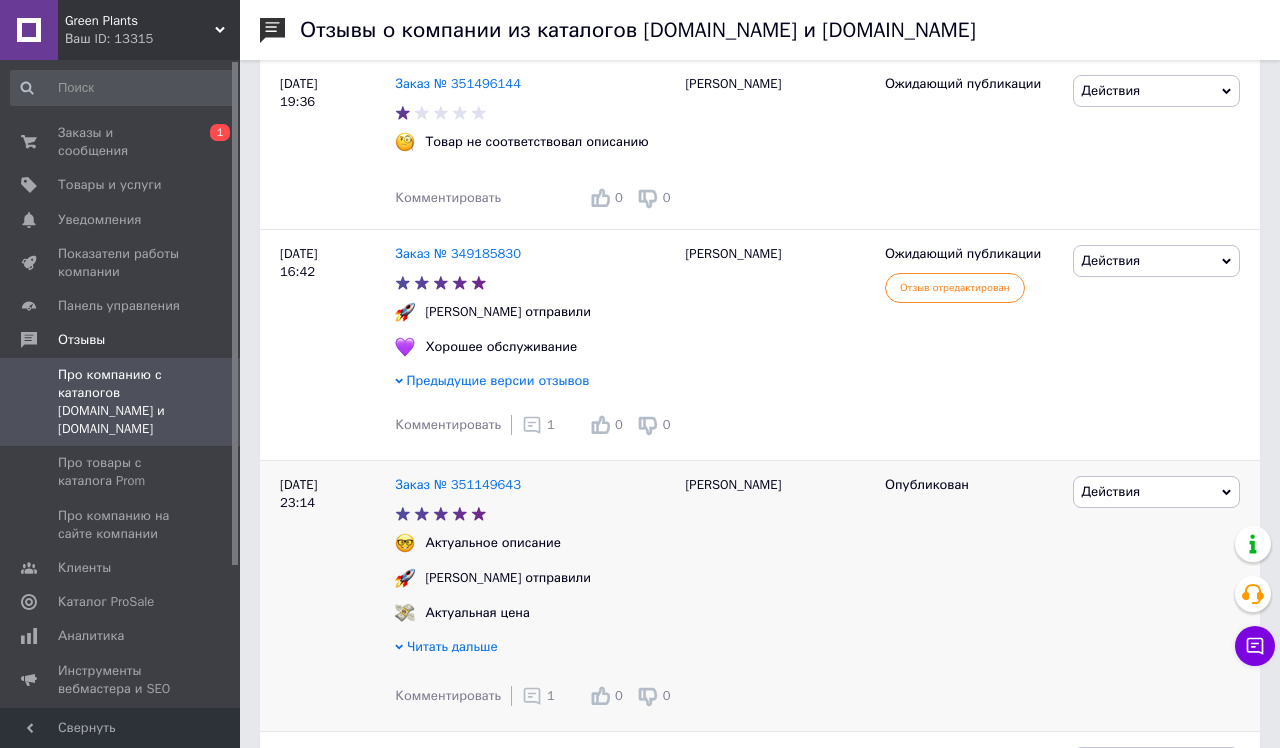 scroll, scrollTop: 330, scrollLeft: 0, axis: vertical 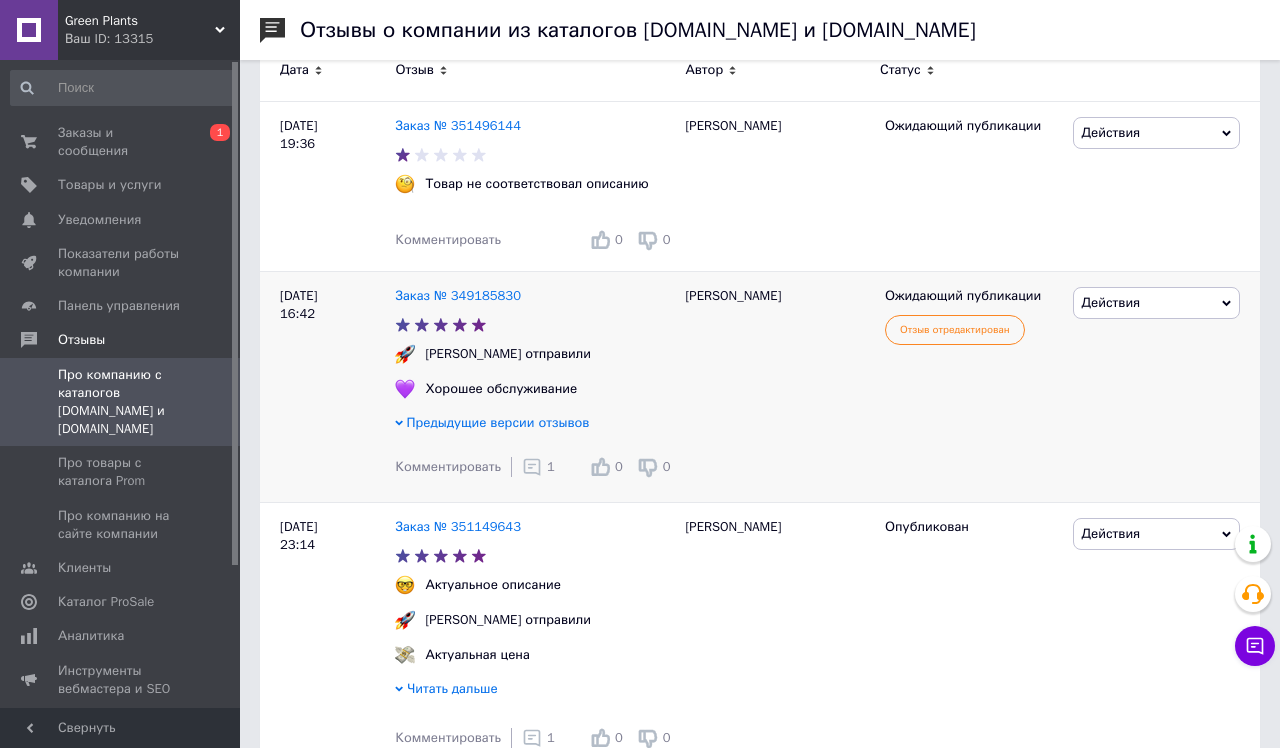 click on "Предыдущие версии отзывов" at bounding box center [497, 422] 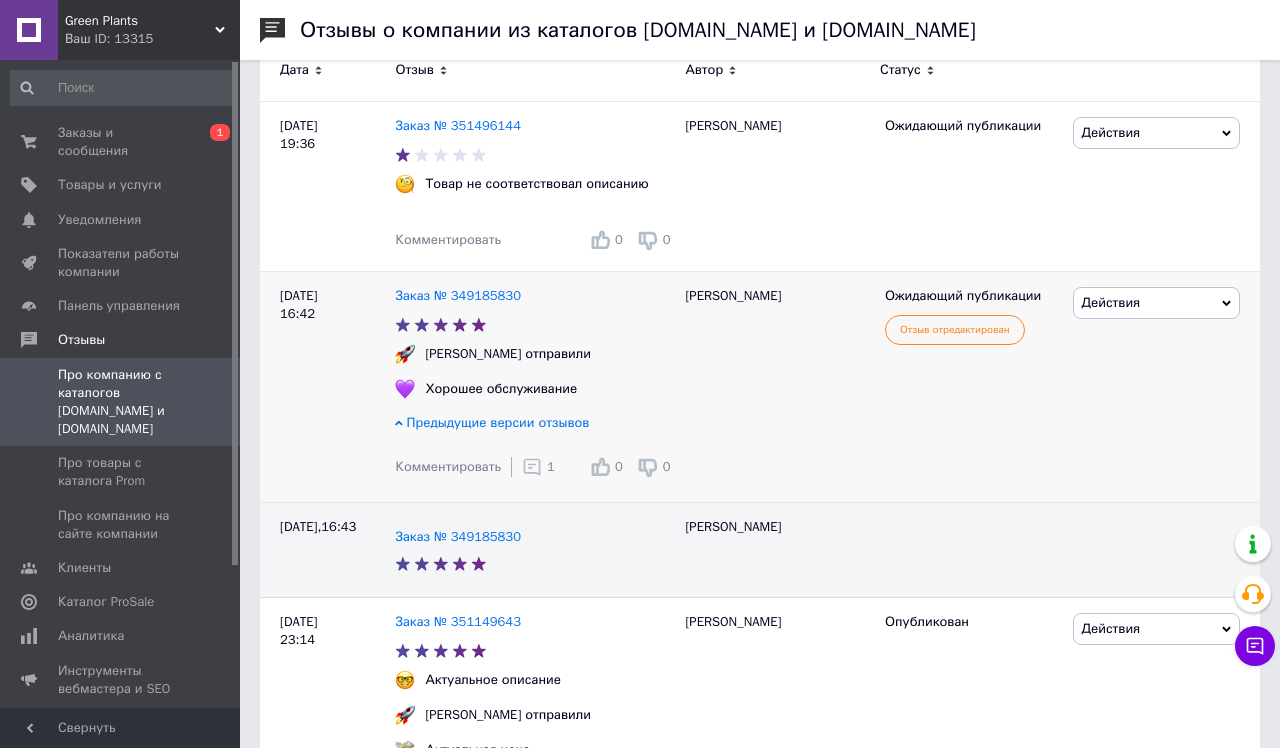 click on "Предыдущие версии отзывов" at bounding box center (497, 422) 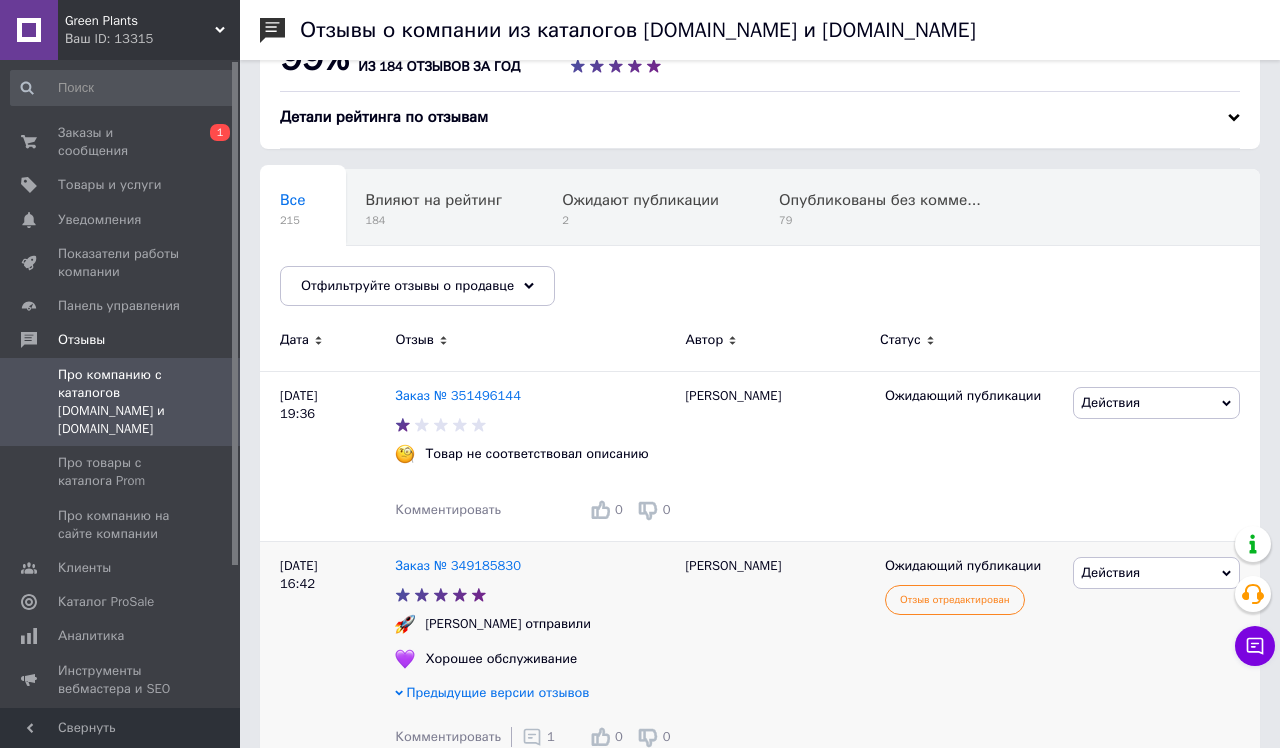 scroll, scrollTop: 59, scrollLeft: 0, axis: vertical 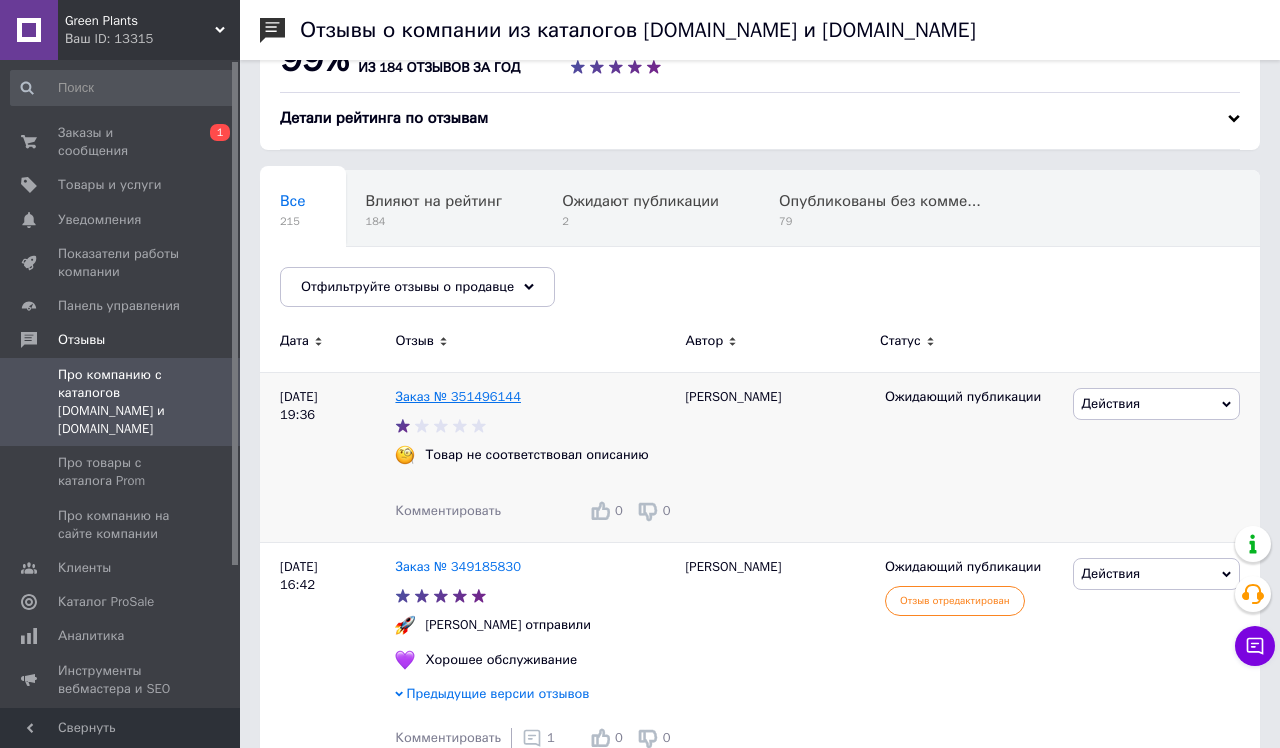click on "Заказ № 351496144" at bounding box center [458, 396] 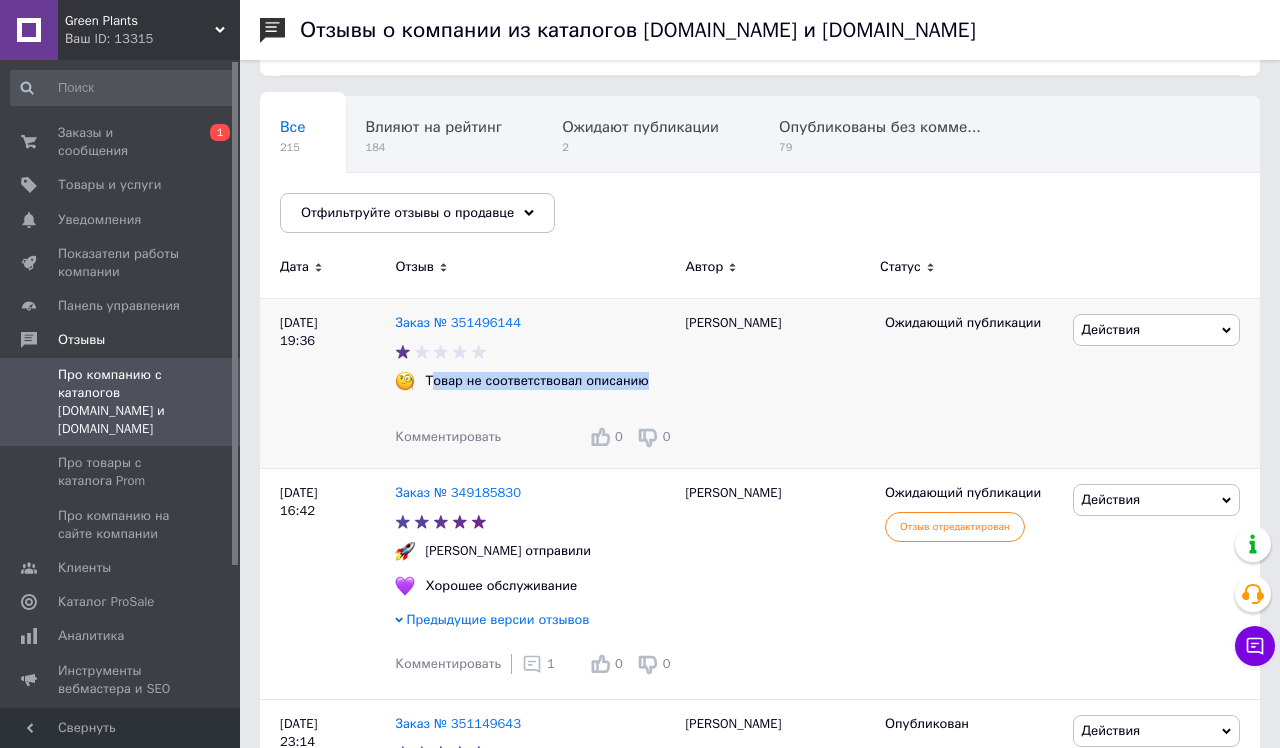 drag, startPoint x: 639, startPoint y: 384, endPoint x: 415, endPoint y: 383, distance: 224.00223 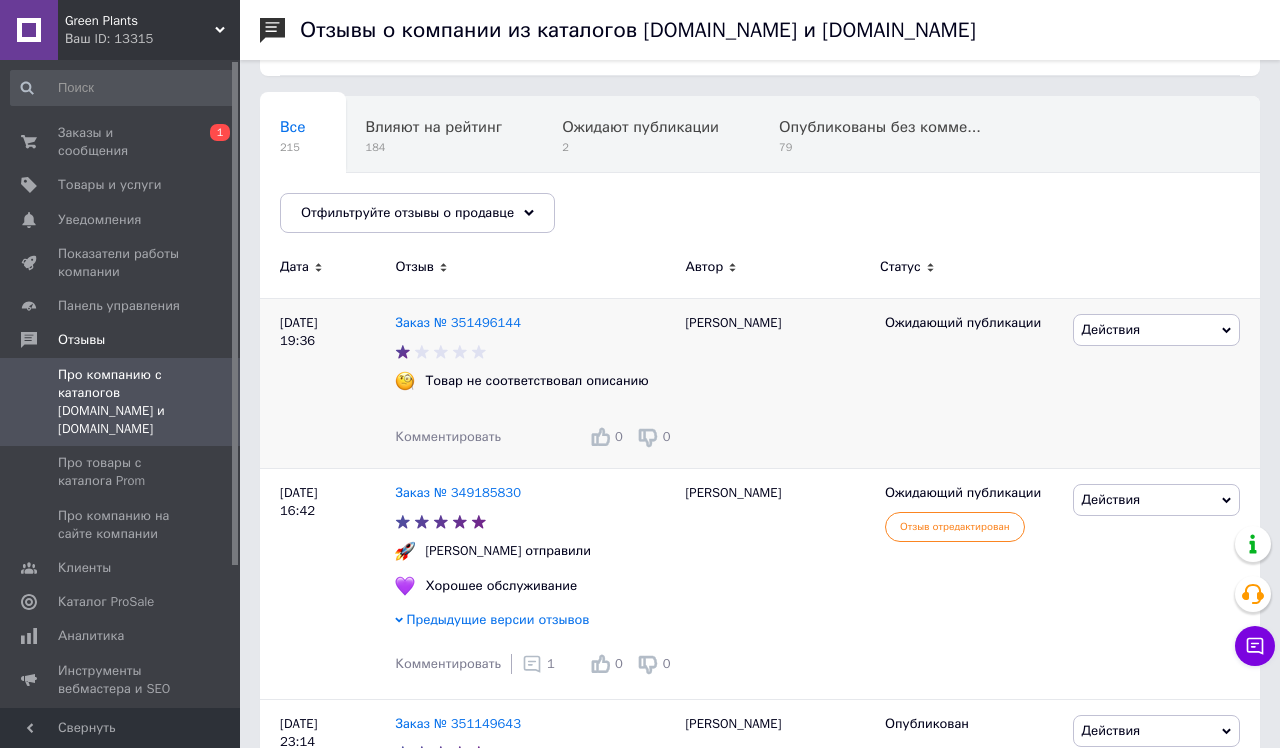 click on "Товар не соответствовал описанию" at bounding box center (536, 381) 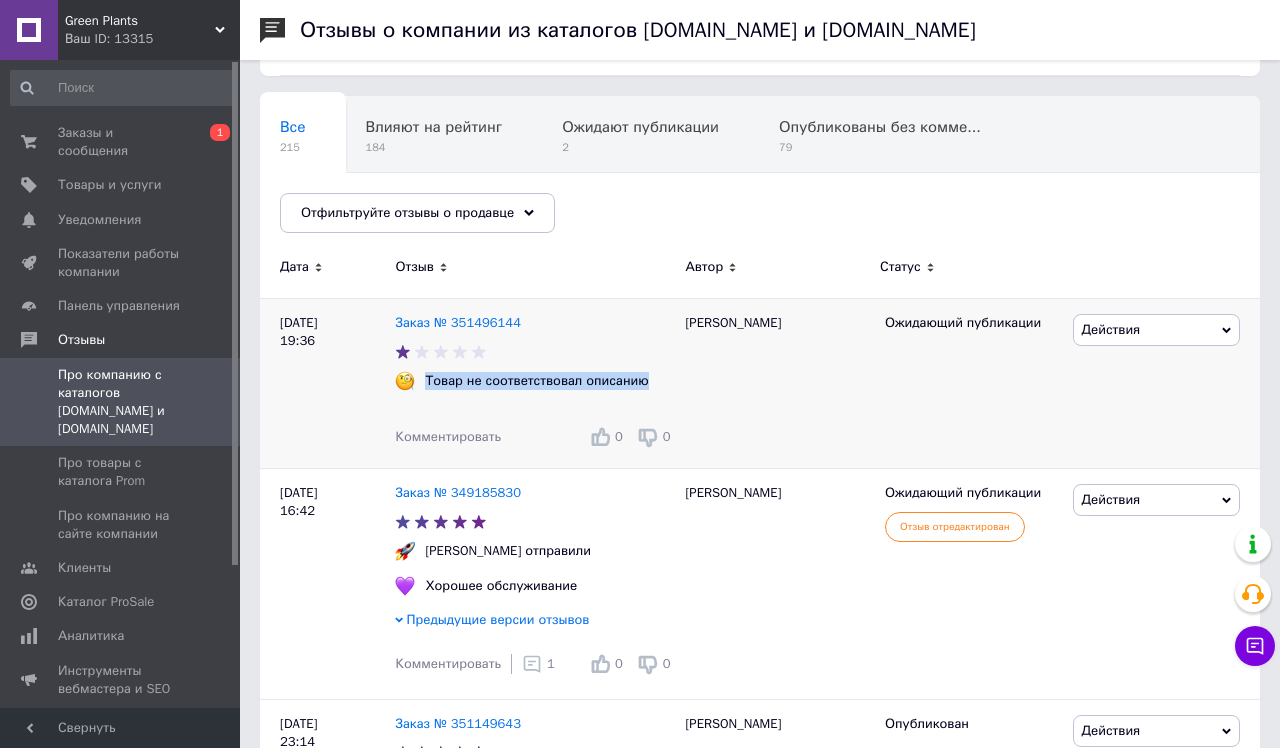 drag, startPoint x: 412, startPoint y: 383, endPoint x: 636, endPoint y: 382, distance: 224.00223 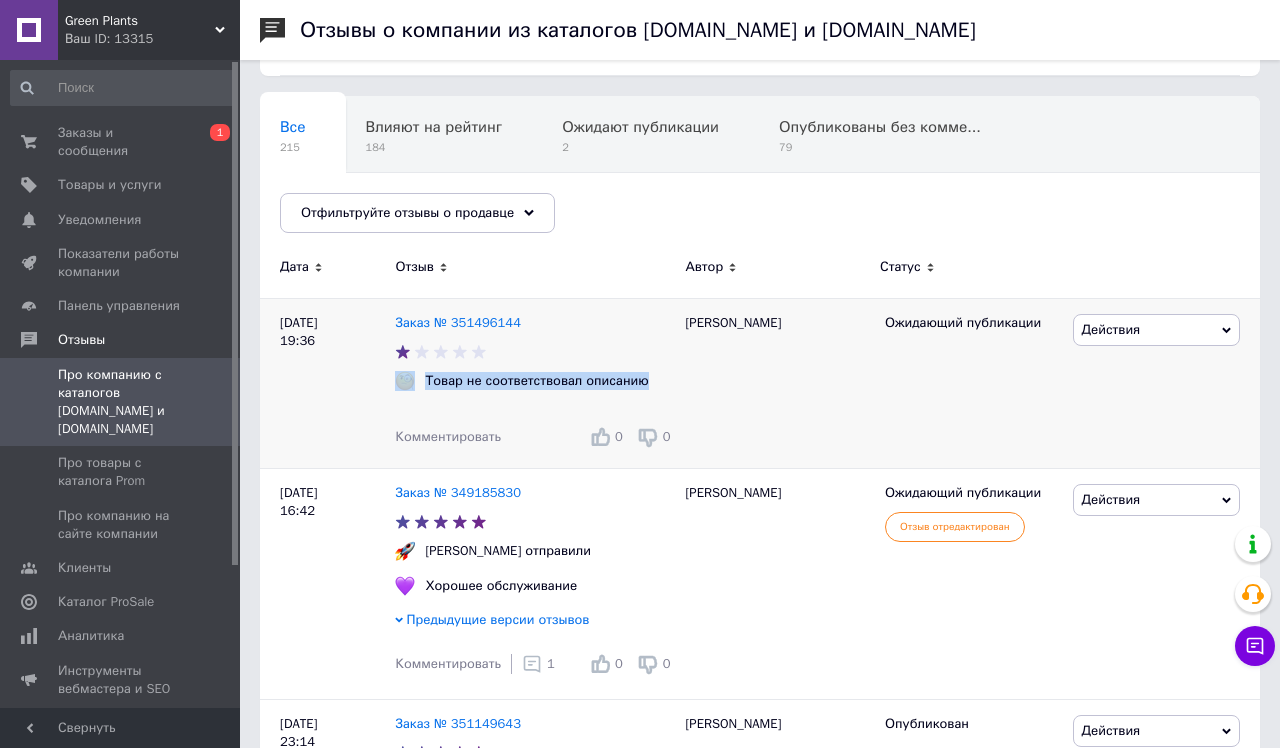 drag, startPoint x: 641, startPoint y: 382, endPoint x: 403, endPoint y: 382, distance: 238 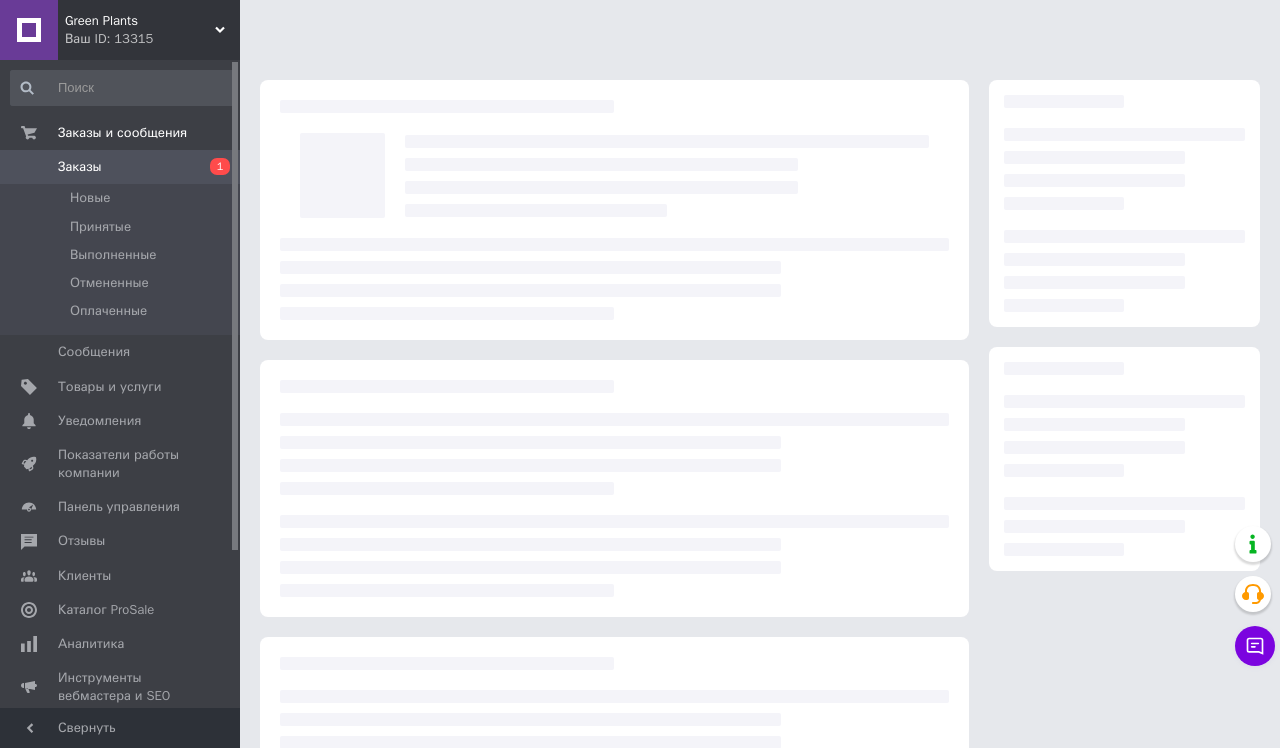 scroll, scrollTop: 0, scrollLeft: 0, axis: both 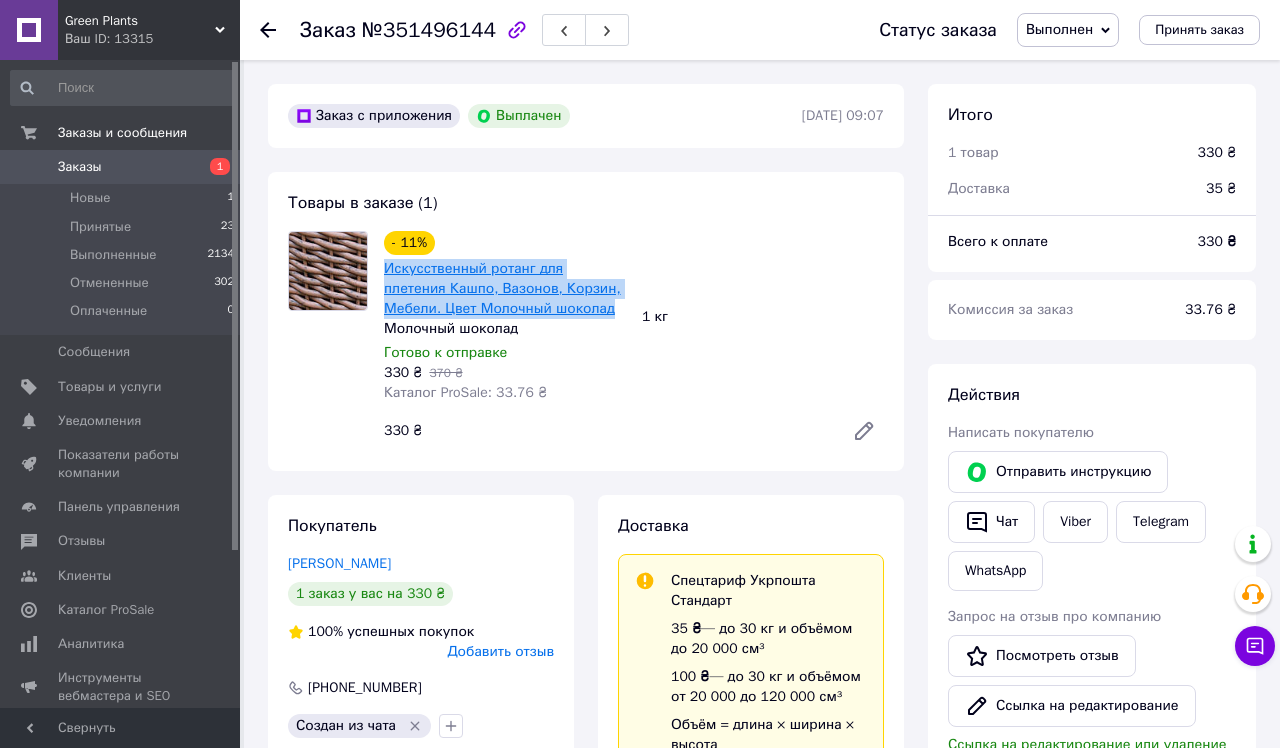 drag, startPoint x: 622, startPoint y: 309, endPoint x: 388, endPoint y: 272, distance: 236.90715 